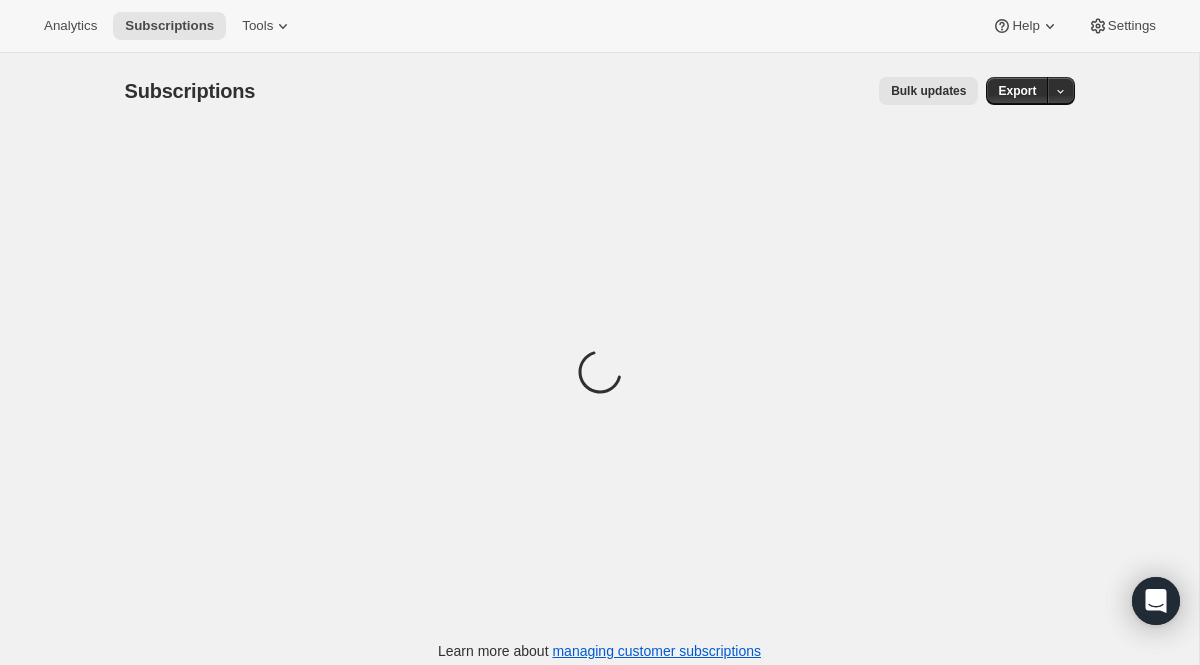 scroll, scrollTop: 0, scrollLeft: 0, axis: both 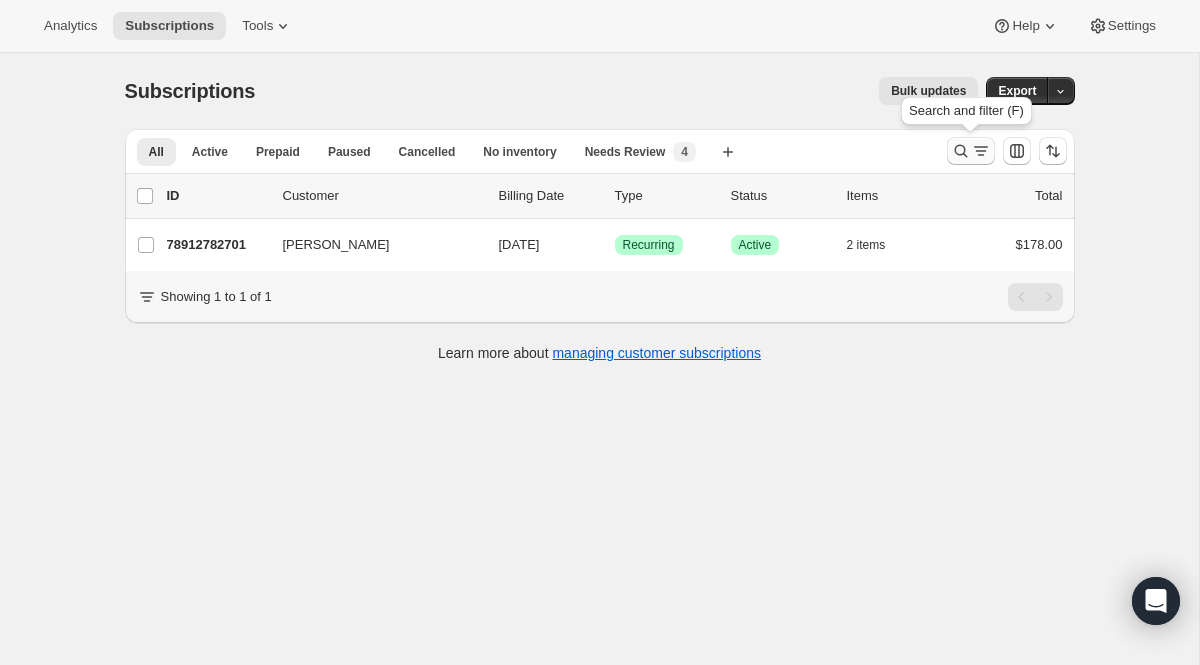 click 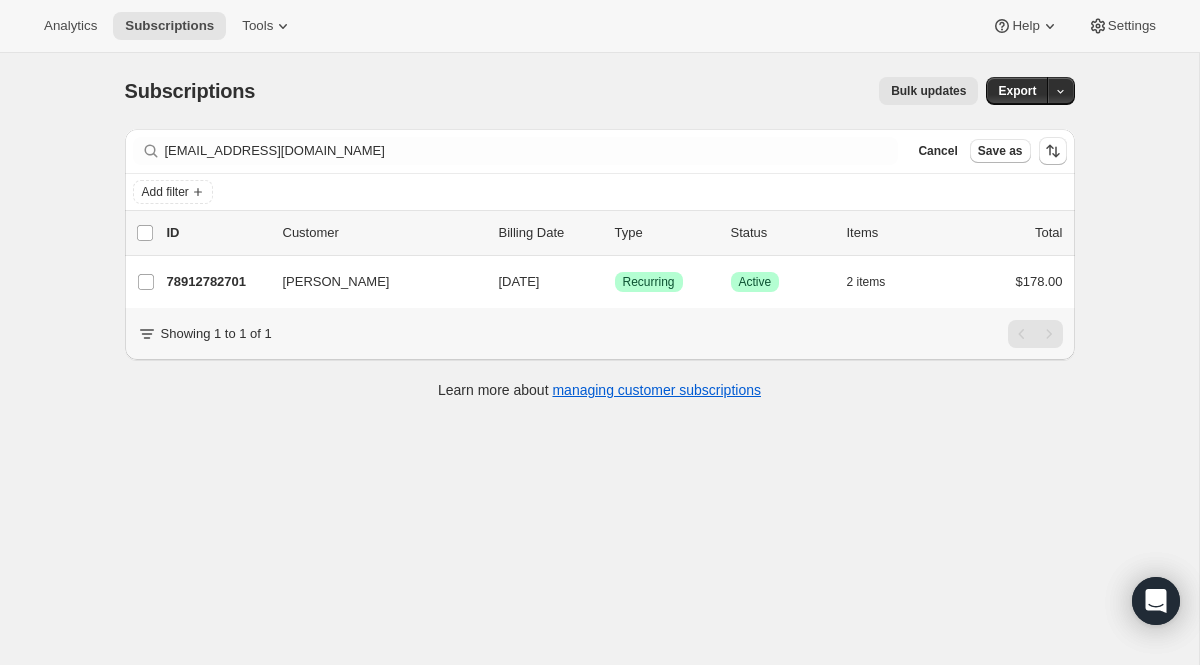 click on "Filter subscribers [EMAIL_ADDRESS][DOMAIN_NAME] Clear Cancel Save as" at bounding box center [600, 151] 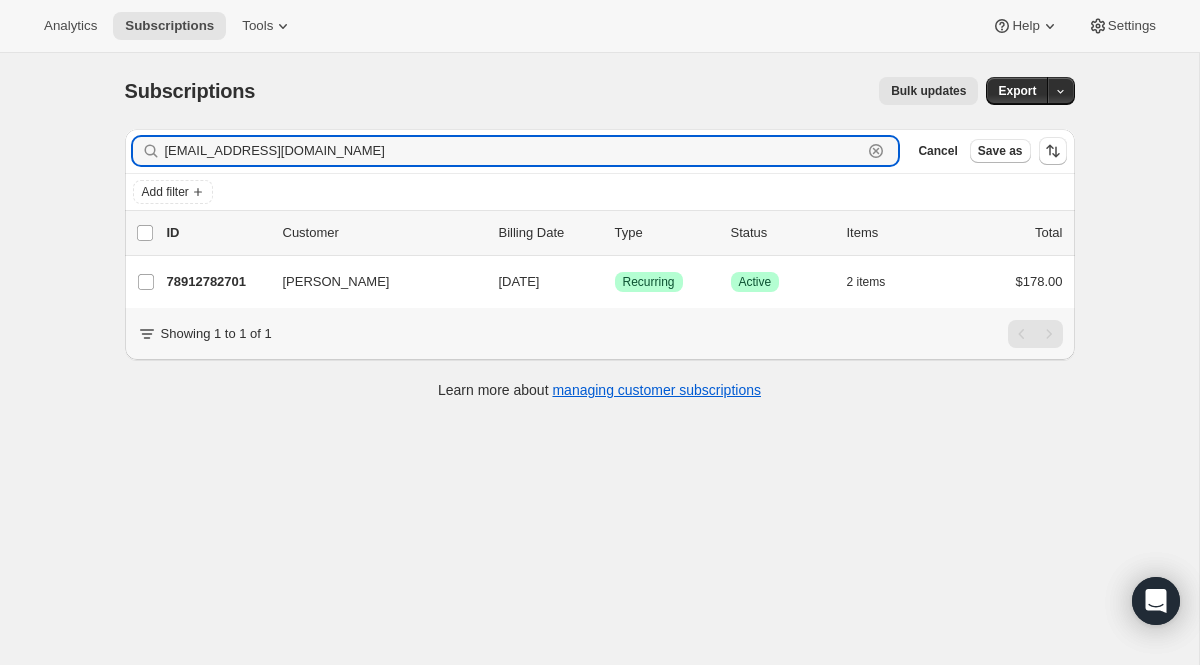 drag, startPoint x: 504, startPoint y: 162, endPoint x: 80, endPoint y: 51, distance: 438.28873 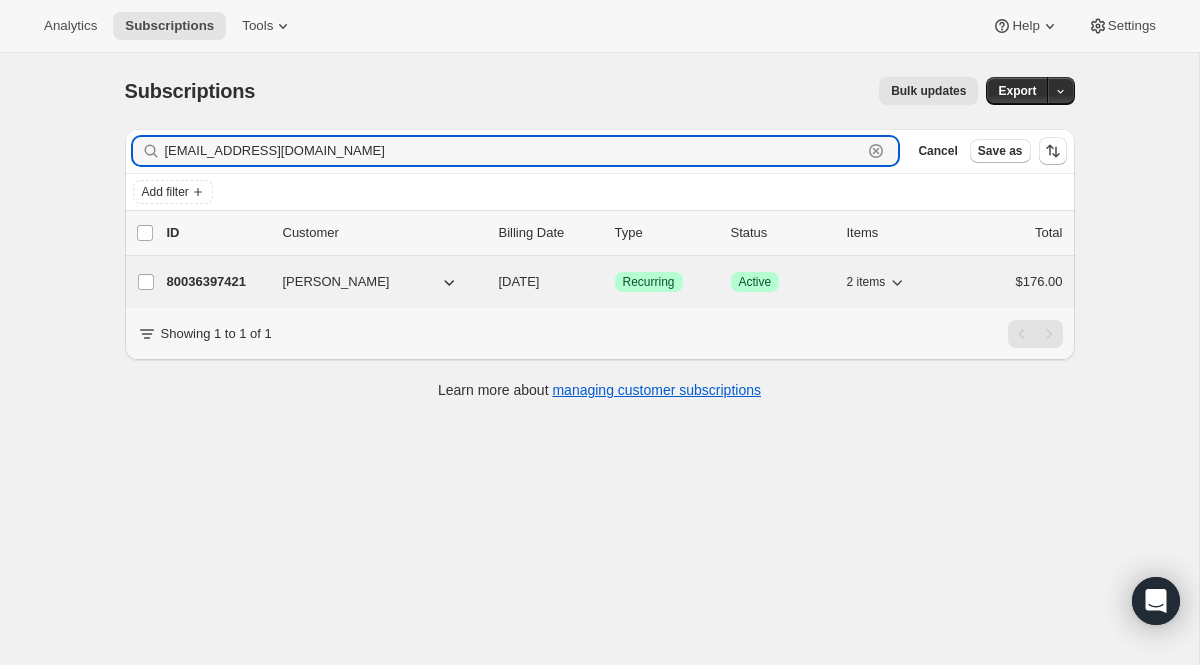 type on "[EMAIL_ADDRESS][DOMAIN_NAME]" 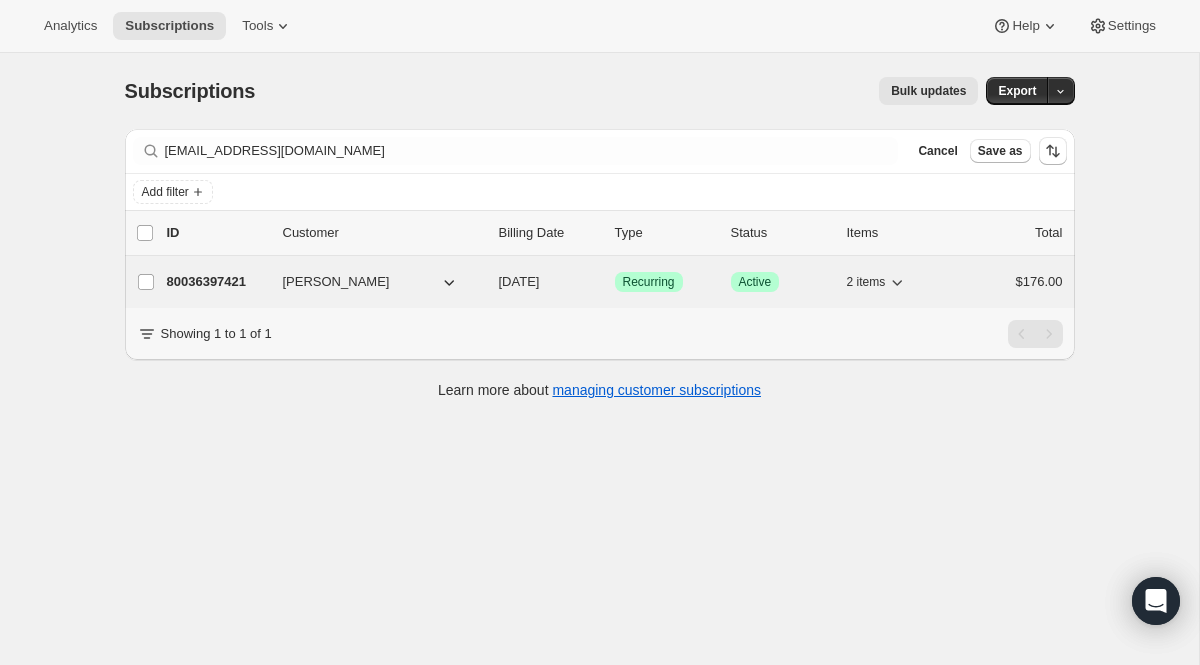 click on "Recurring" at bounding box center (649, 282) 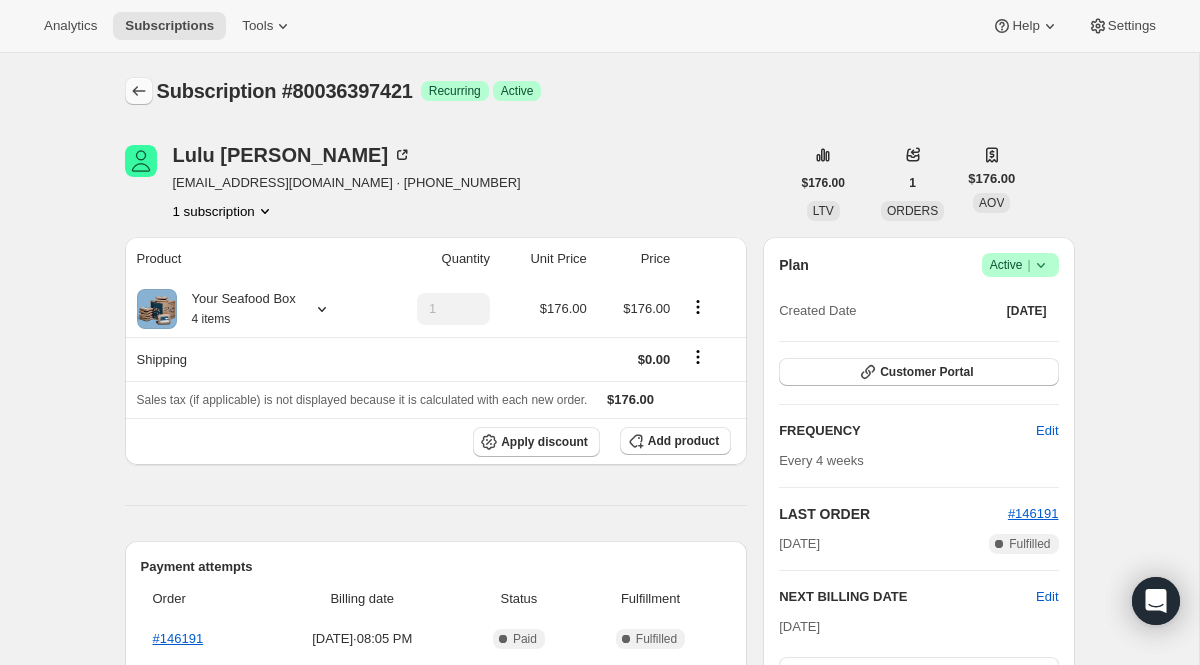 click at bounding box center (139, 91) 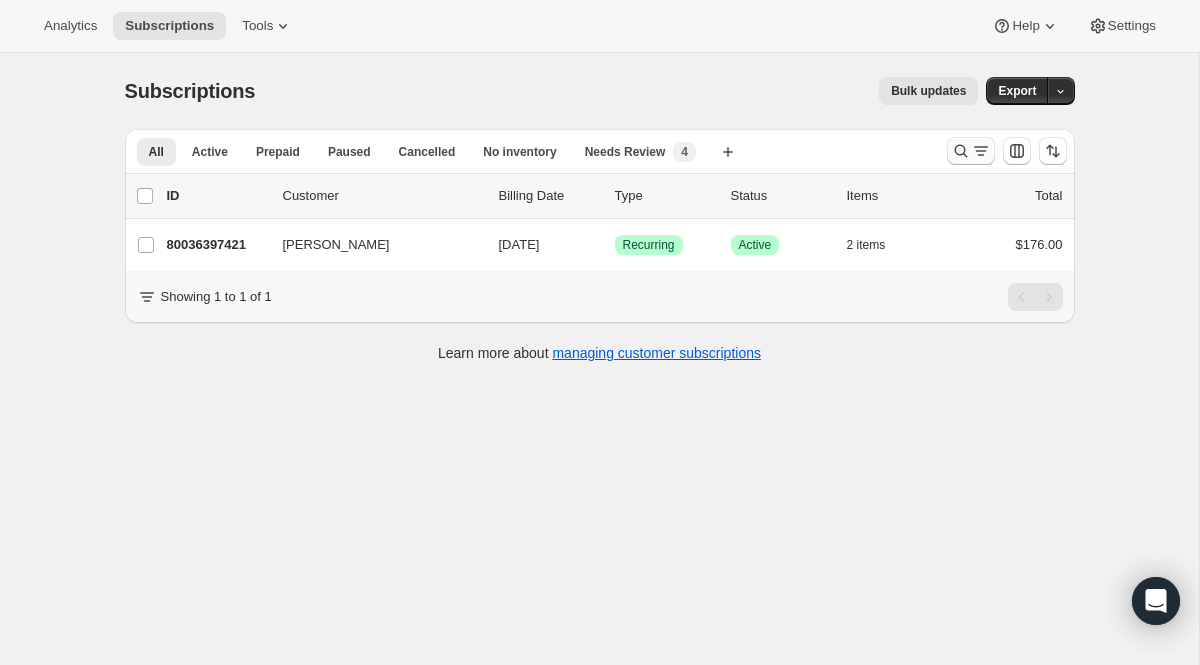 click 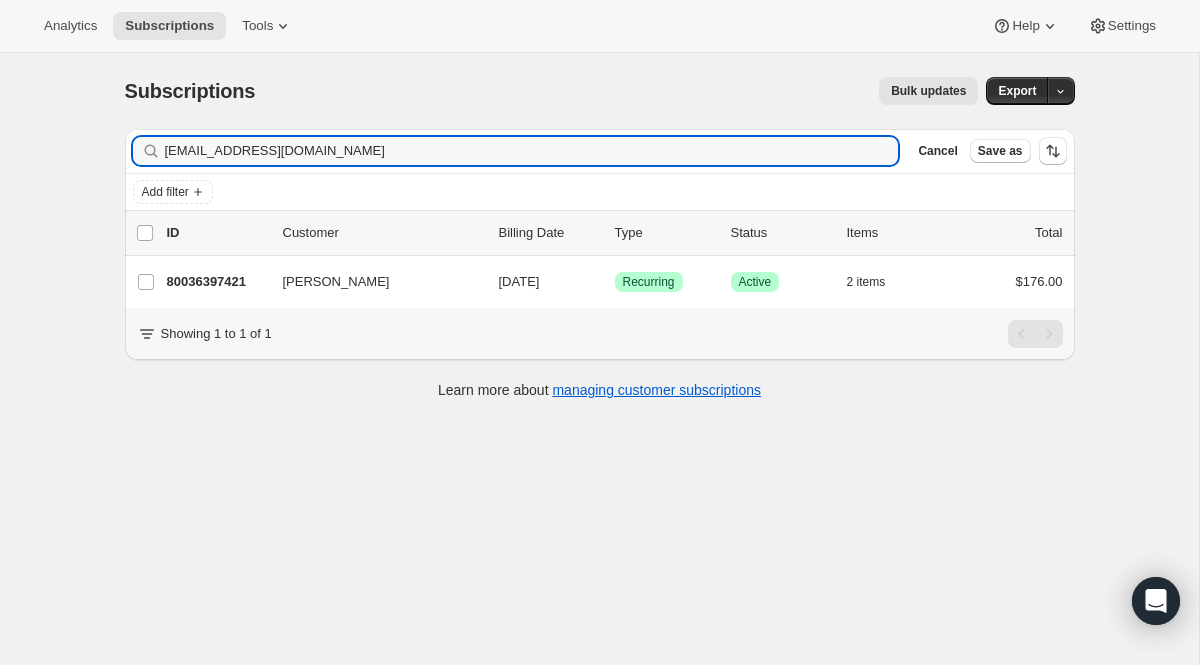 drag, startPoint x: 315, startPoint y: 156, endPoint x: -13, endPoint y: 96, distance: 333.44266 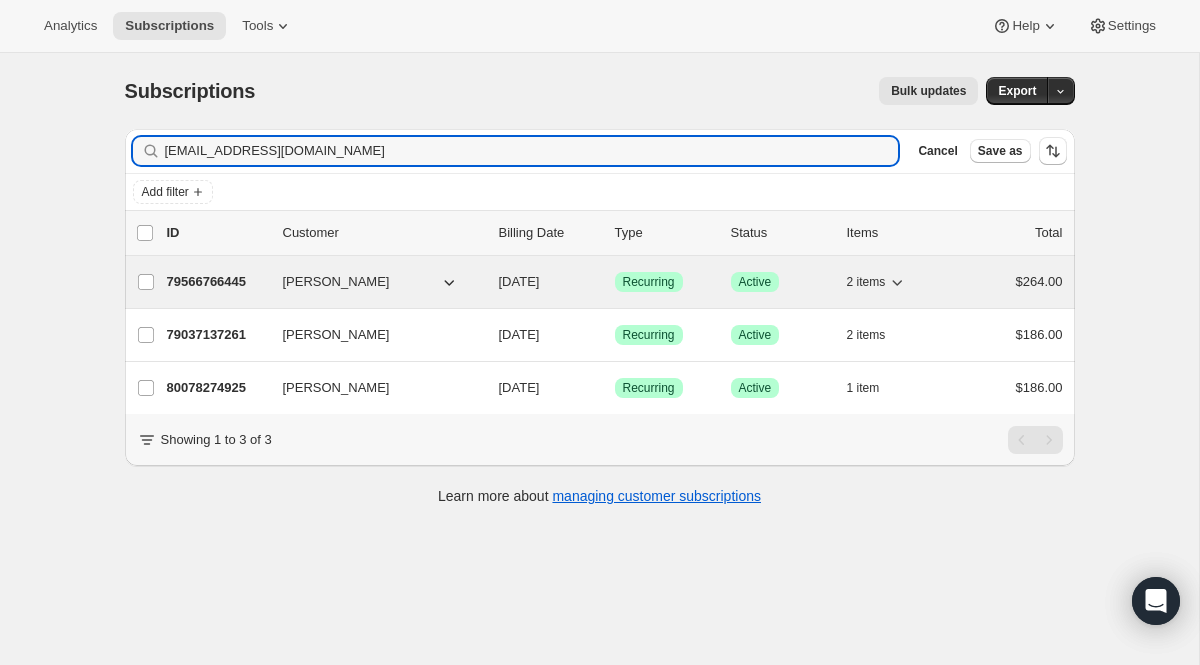 type on "[EMAIL_ADDRESS][DOMAIN_NAME]" 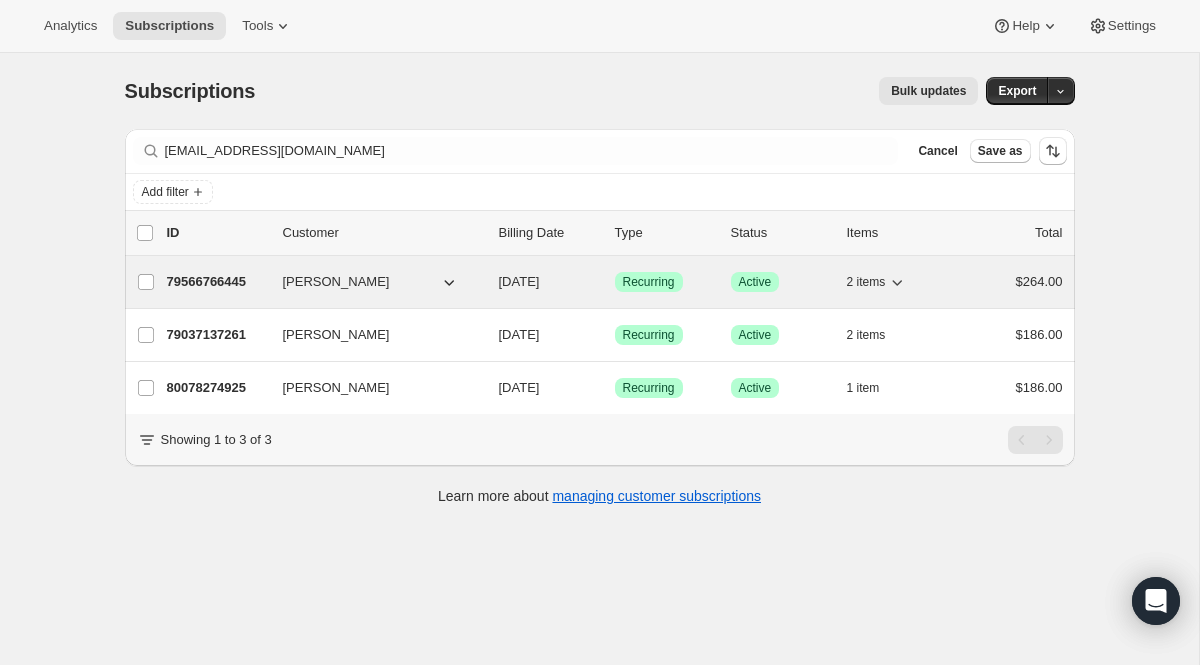 click on "Success Recurring" at bounding box center (649, 282) 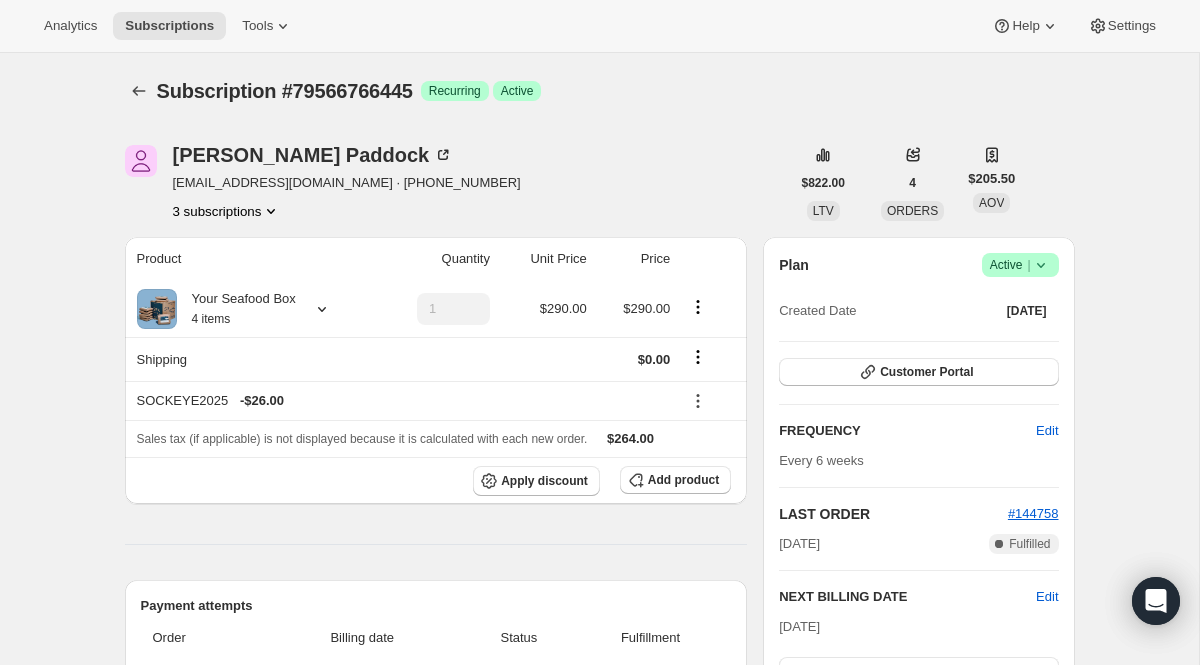 click on "|" at bounding box center [1028, 265] 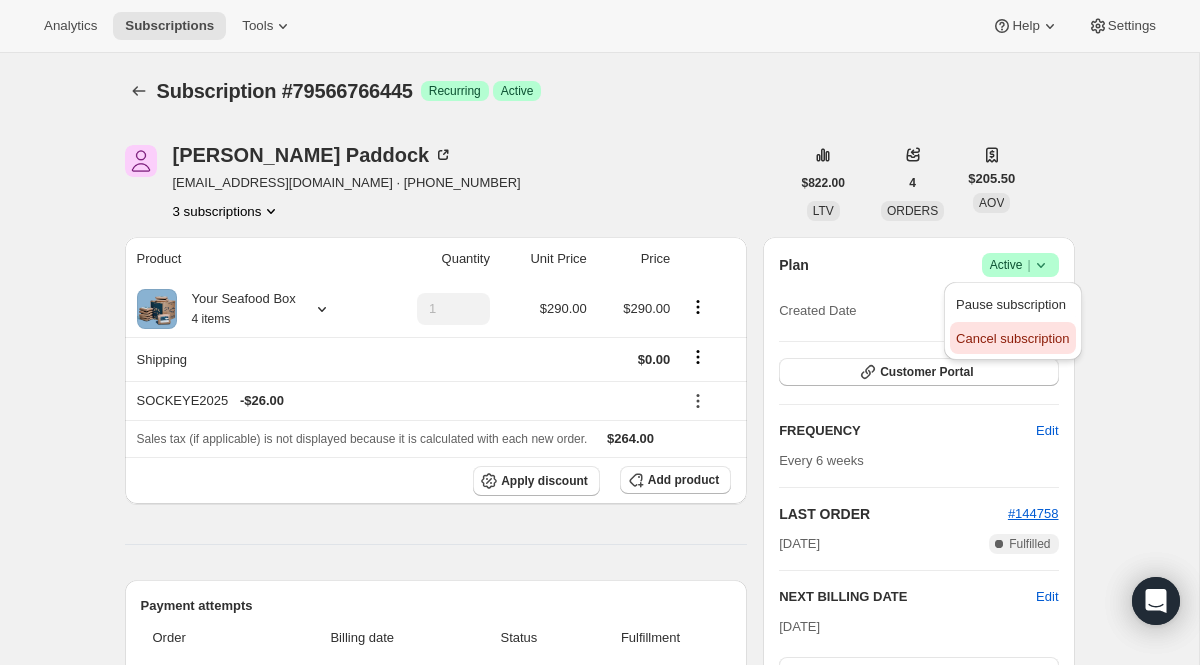 click on "Cancel subscription" at bounding box center [1012, 338] 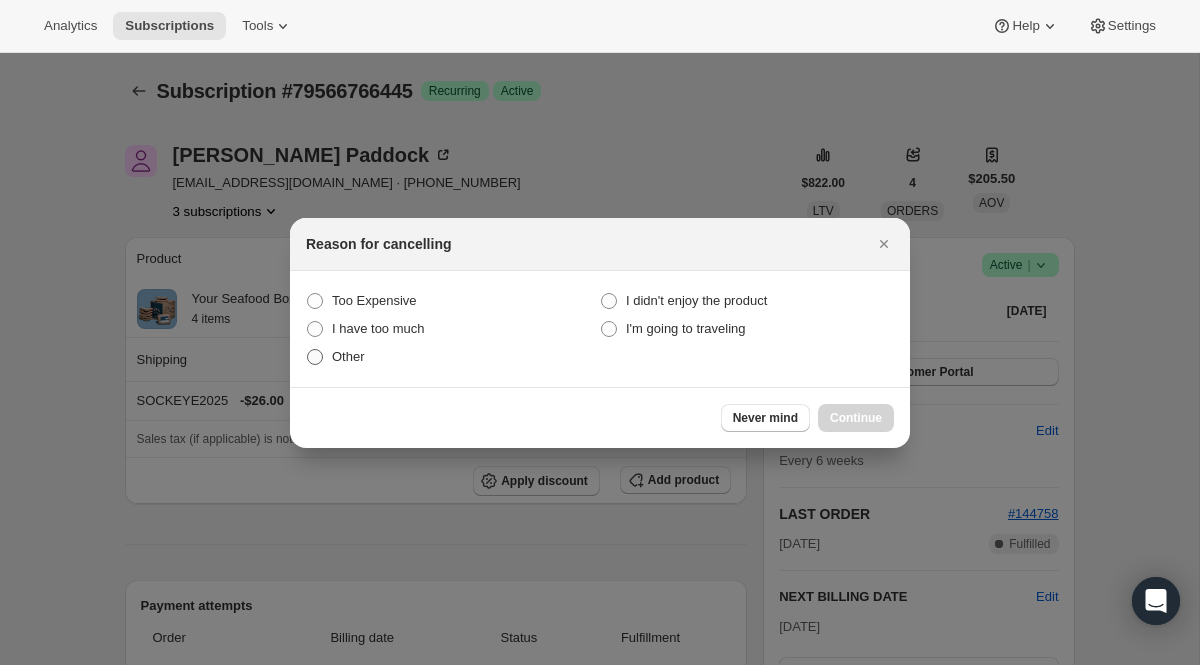 click on "Other" at bounding box center (348, 356) 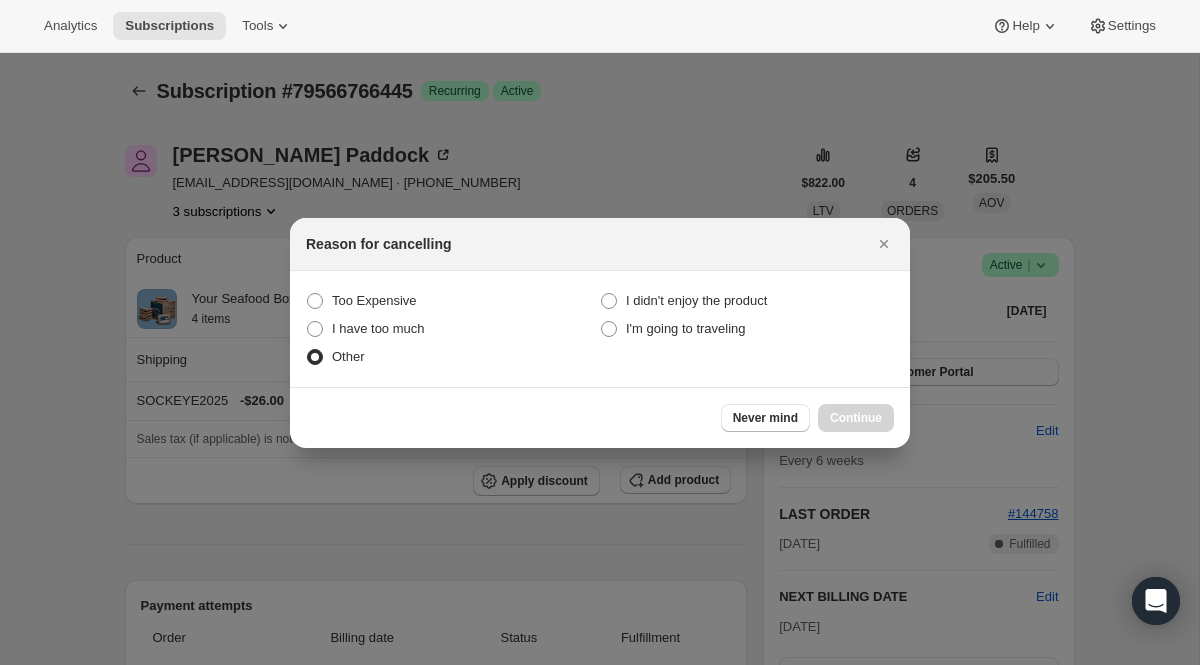 radio on "true" 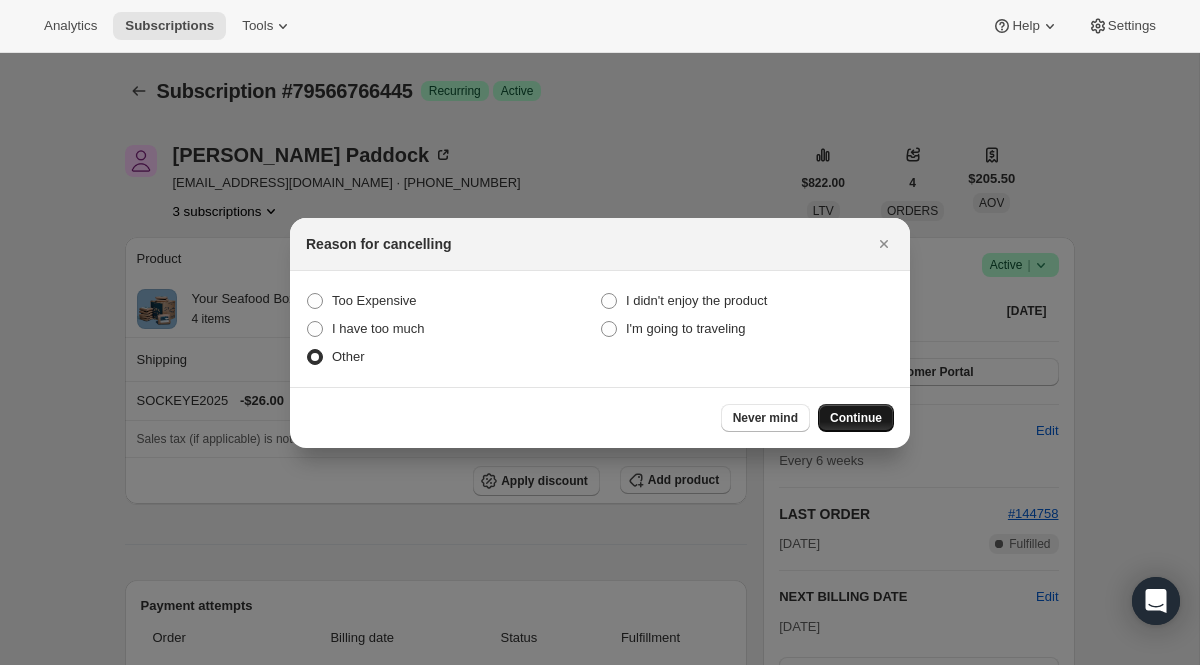 click on "Continue" at bounding box center [856, 418] 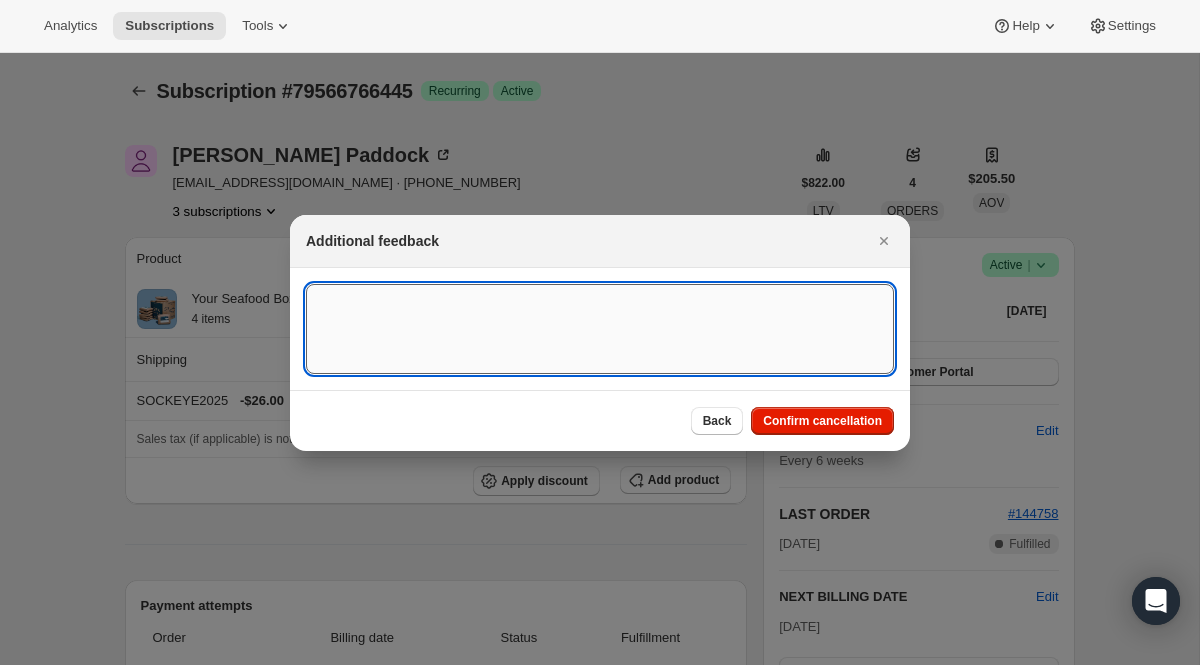 click at bounding box center (600, 329) 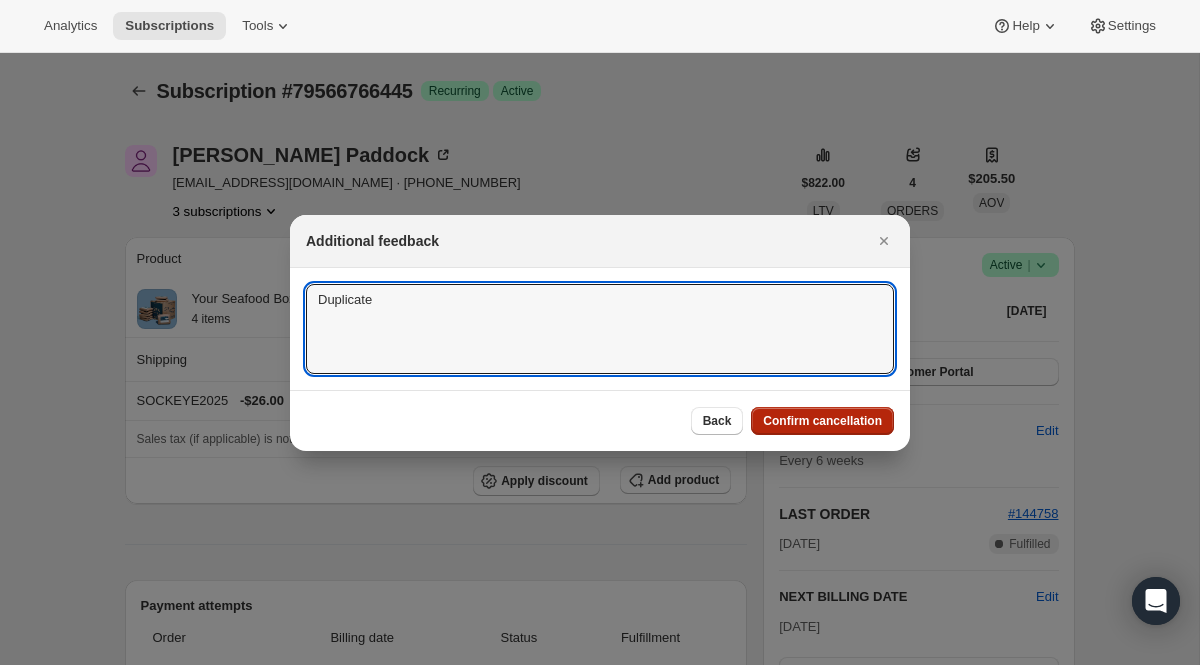 type on "Duplicate" 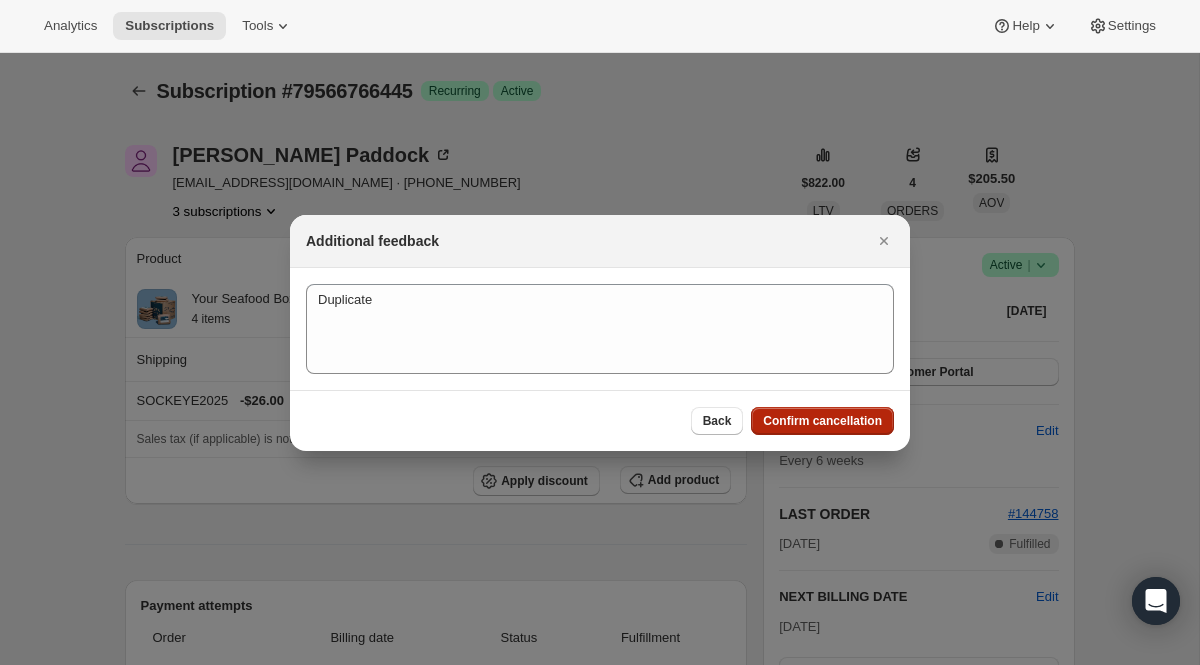 click on "Confirm cancellation" at bounding box center (822, 421) 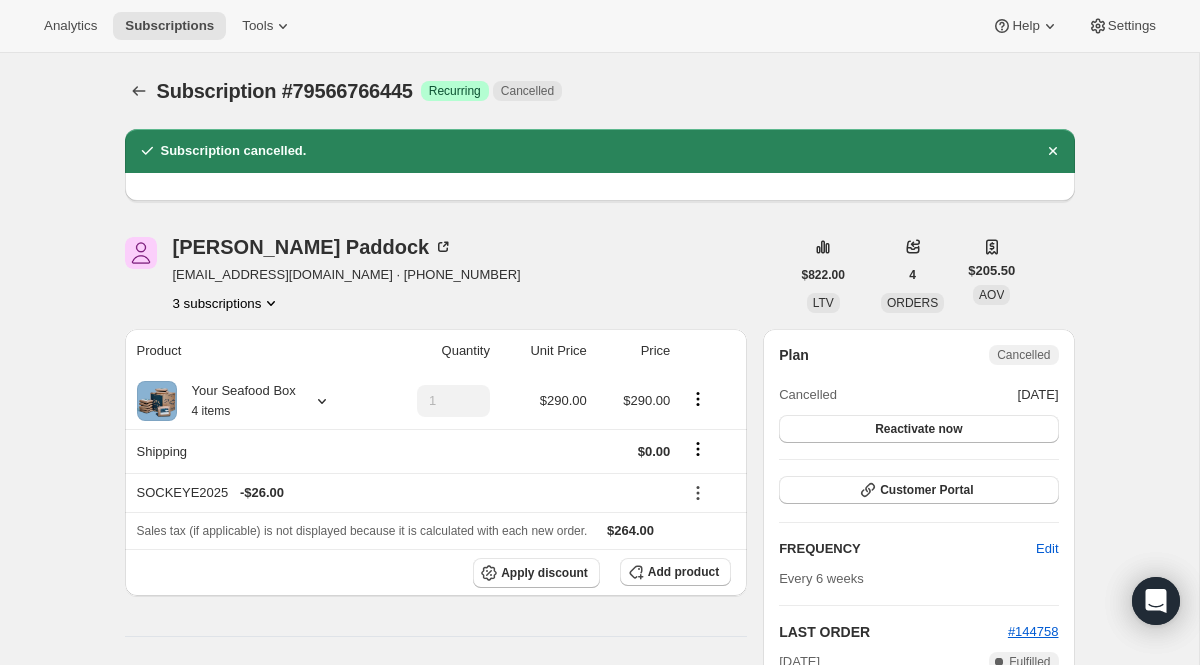 click on "[PERSON_NAME] [EMAIL_ADDRESS][DOMAIN_NAME] · [PHONE_NUMBER] 3 subscriptions $822.00 LTV 4 ORDERS $205.50 AOV Product Quantity Unit Price Price Your Seafood Box 4 items 1 $290.00 $290.00 Shipping $0.00 SOCKEYE2025   - $26.00 Sales tax (if applicable) is not displayed because it is calculated with each new order.   $264.00 Apply discount Add product Payment attempts Order Billing date Status Fulfillment #144758 [DATE]  ·  01:41 PM  Complete Paid  Complete Fulfilled Timeline [DATE] Sea to Table cancelled the subscription via Admin.  02:06 PM Other Duplicate [DATE] Subscription reminder email sent via Awtomic SMS, Klaviyo. 01:12 PM [DATE] [PERSON_NAME]  created the subscription order.  View order 01:41 PM Plan Cancelled Cancelled [DATE] Reactivate now Customer Portal FREQUENCY Edit Every 6 weeks LAST ORDER #144758 [DATE]  Complete Fulfilled Batching Settings Edit Weekly [DATE] Minimum days between orders 1   days Notes Edit No notes from customer SHIPPING ADDRESS Edit" at bounding box center [592, 775] 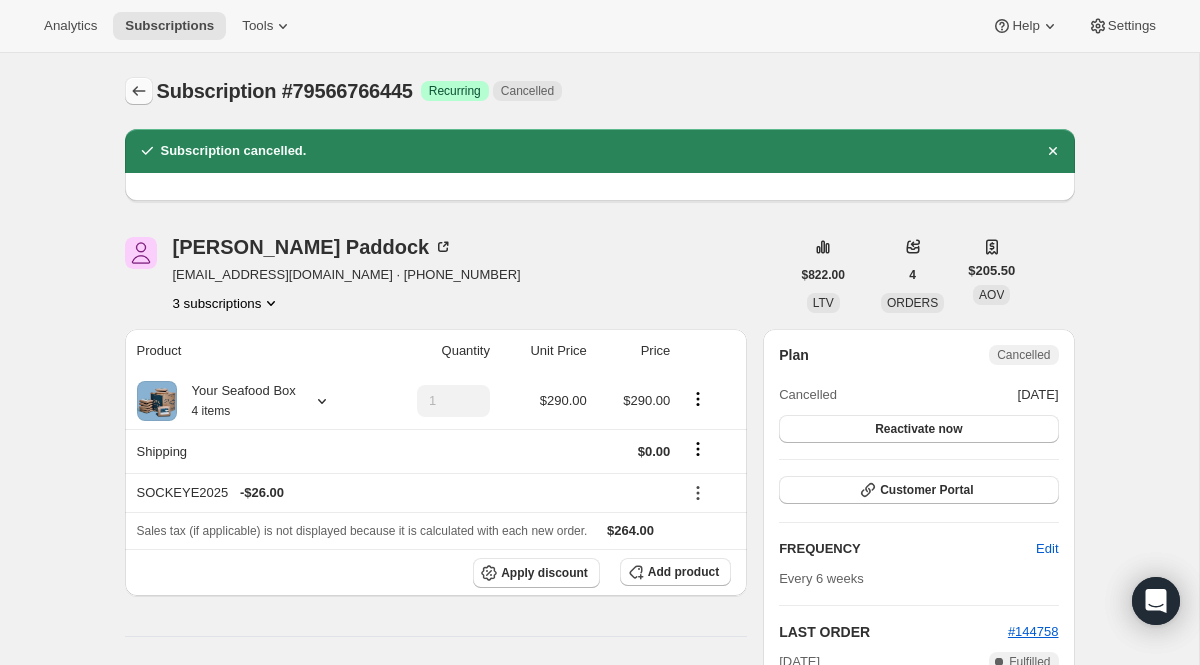 click 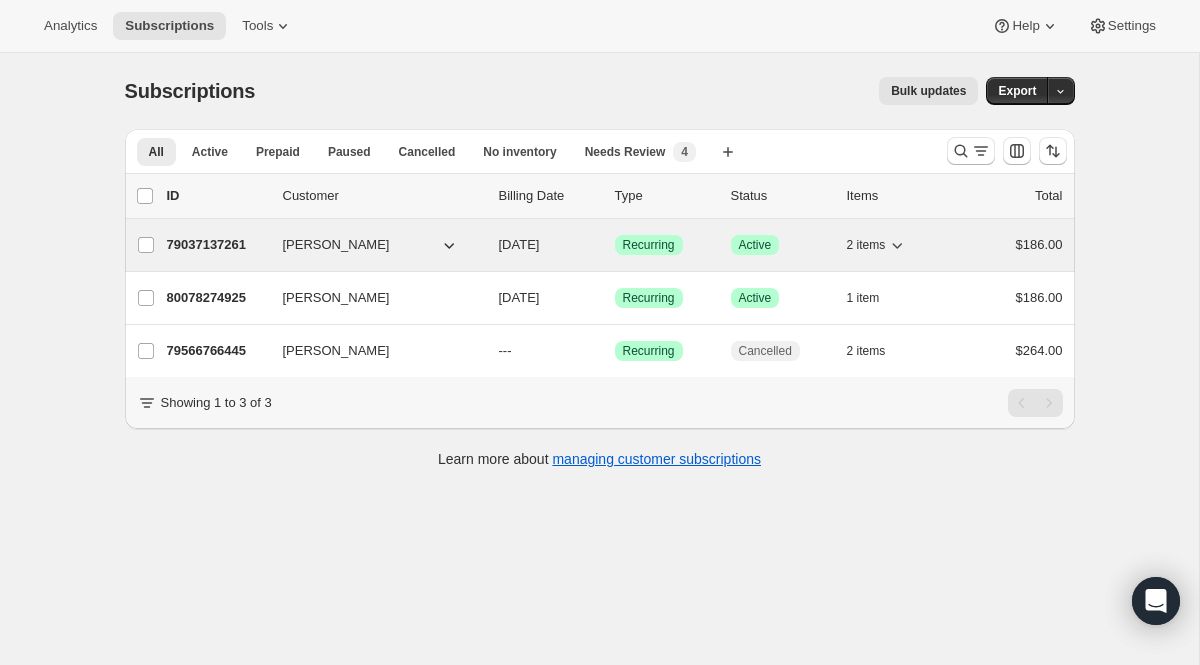 click on "Recurring" at bounding box center [649, 245] 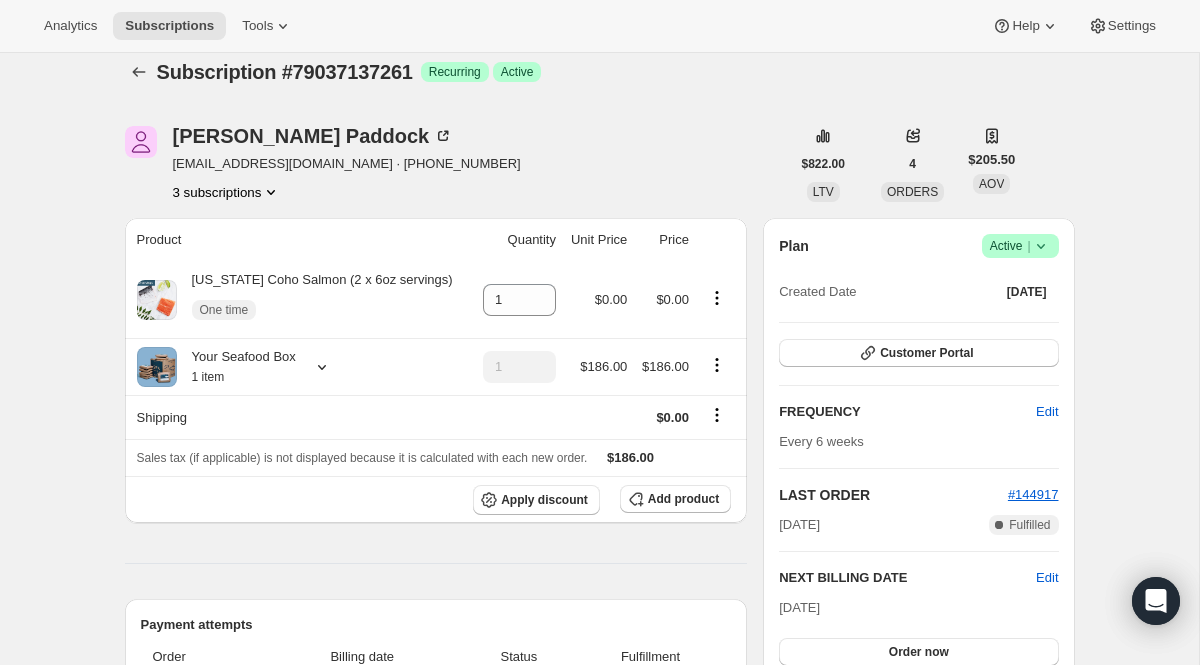 scroll, scrollTop: 20, scrollLeft: 0, axis: vertical 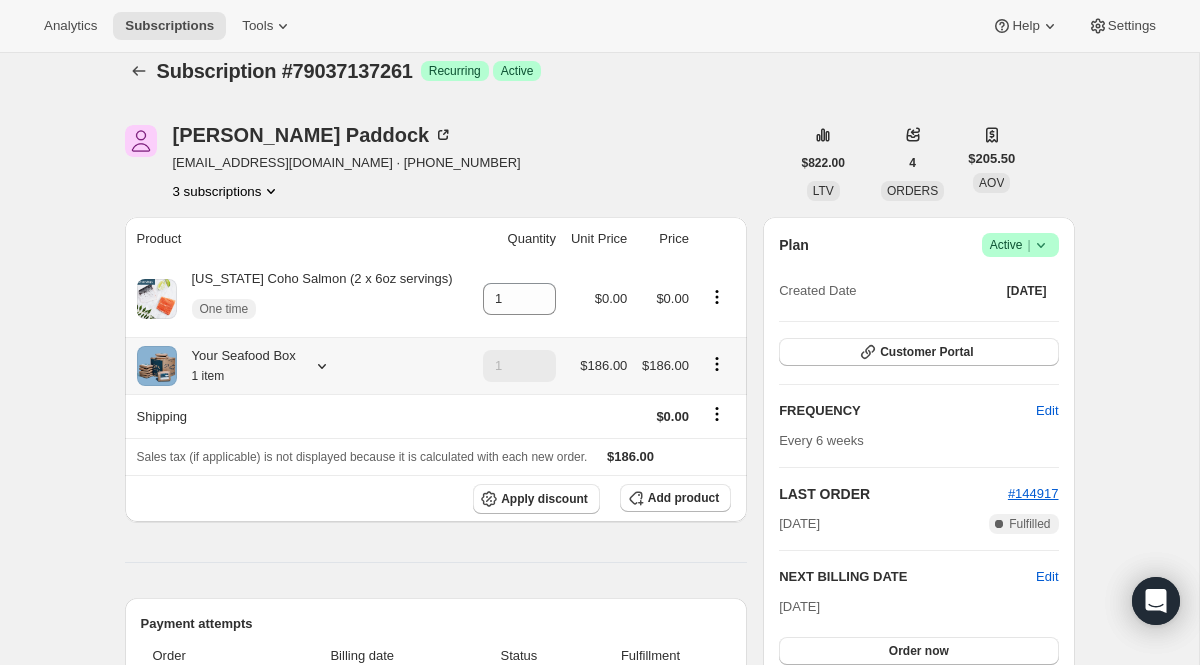 click 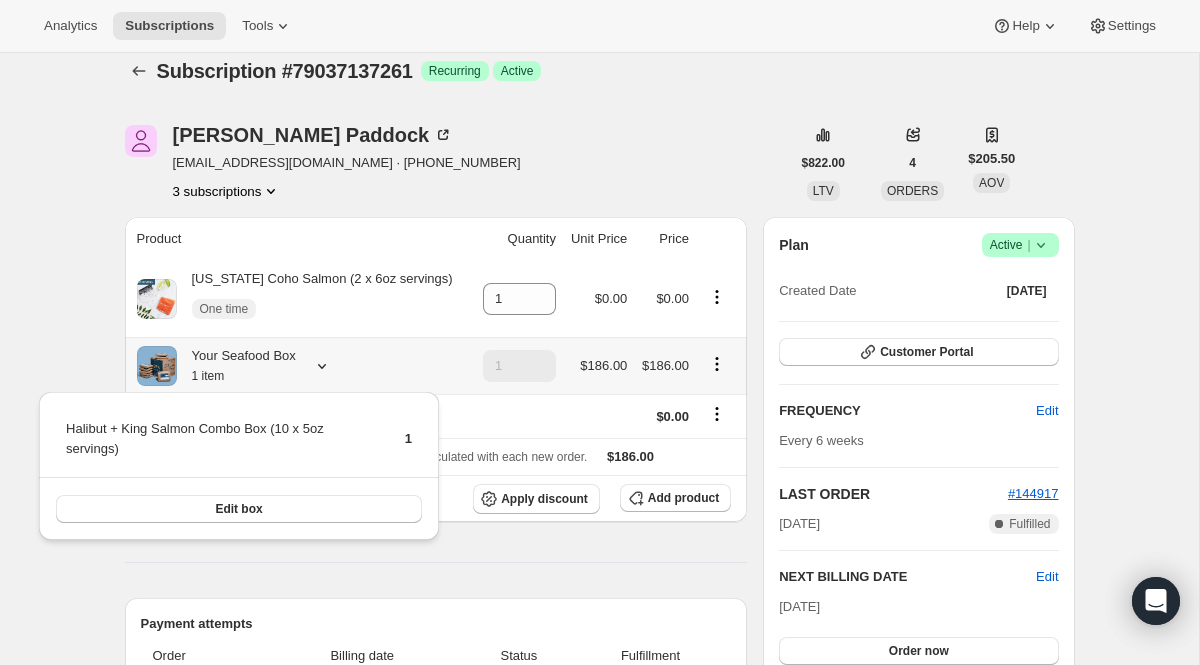 click 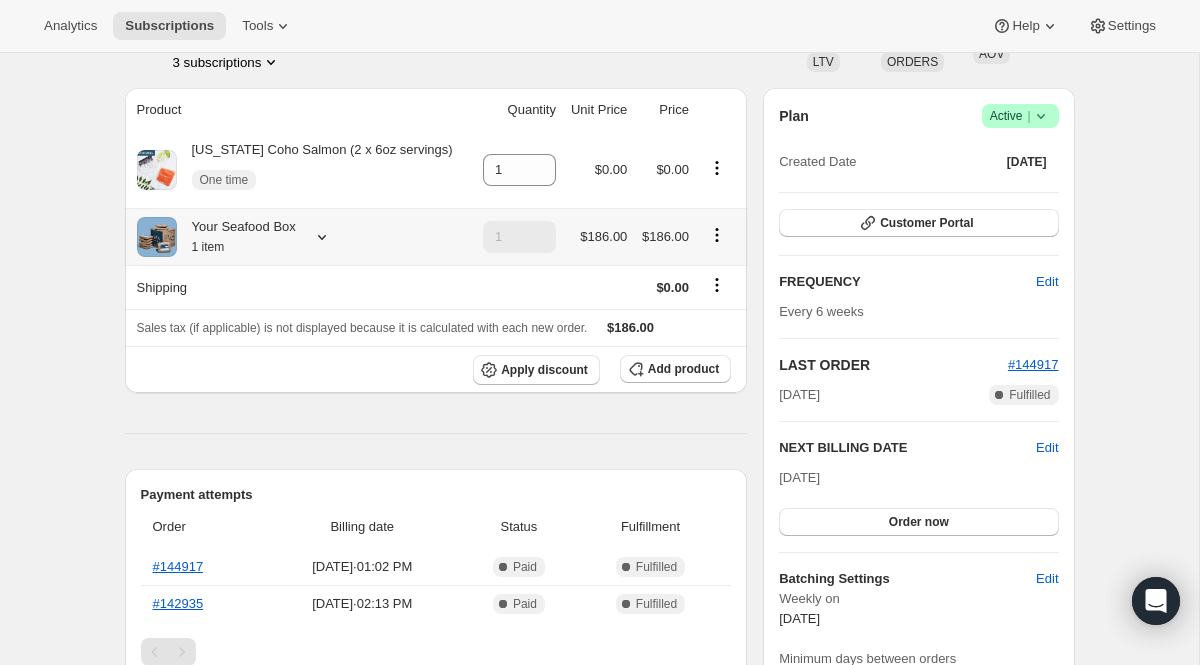 scroll, scrollTop: 0, scrollLeft: 0, axis: both 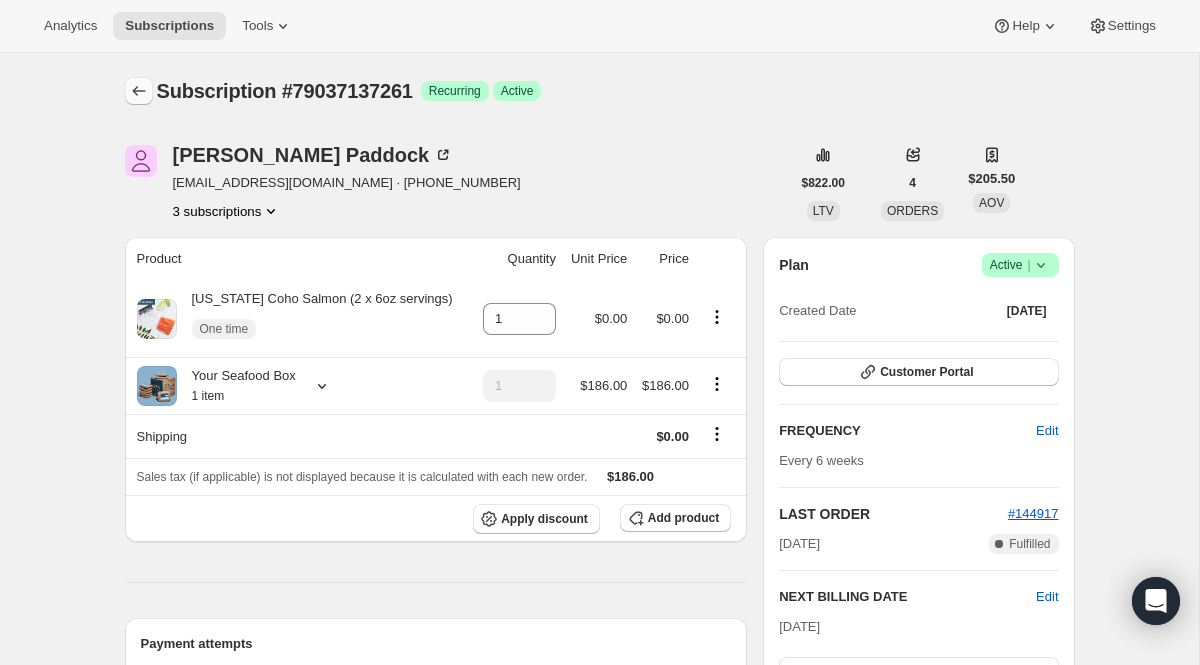 click 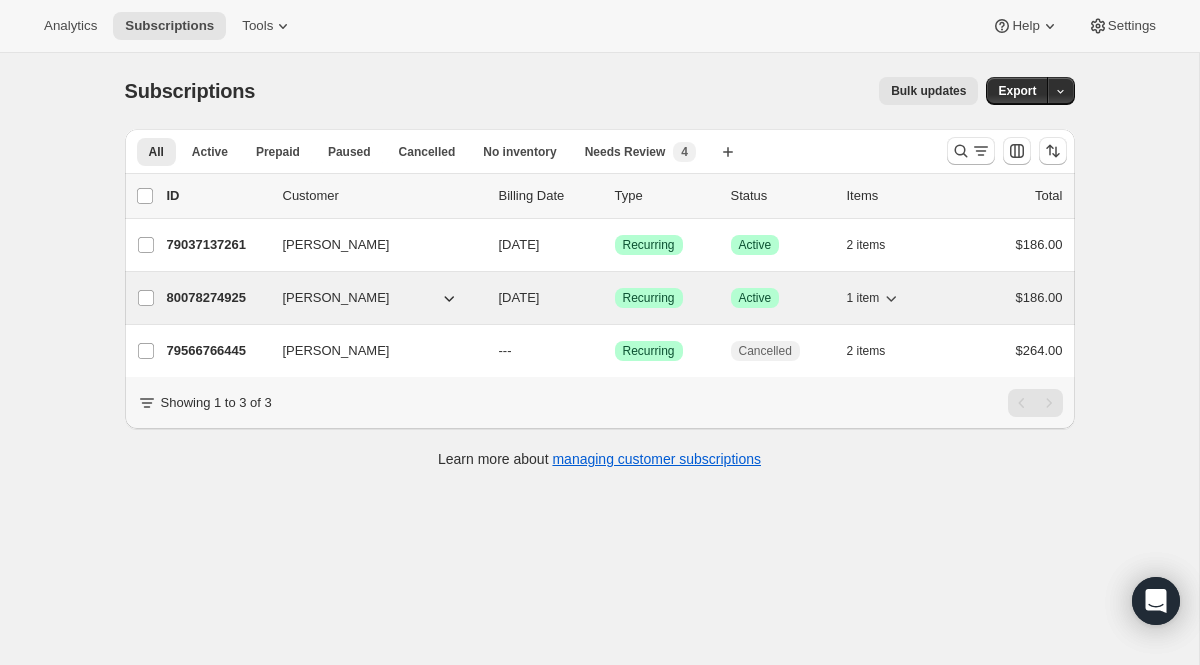 click on "Recurring" at bounding box center [649, 298] 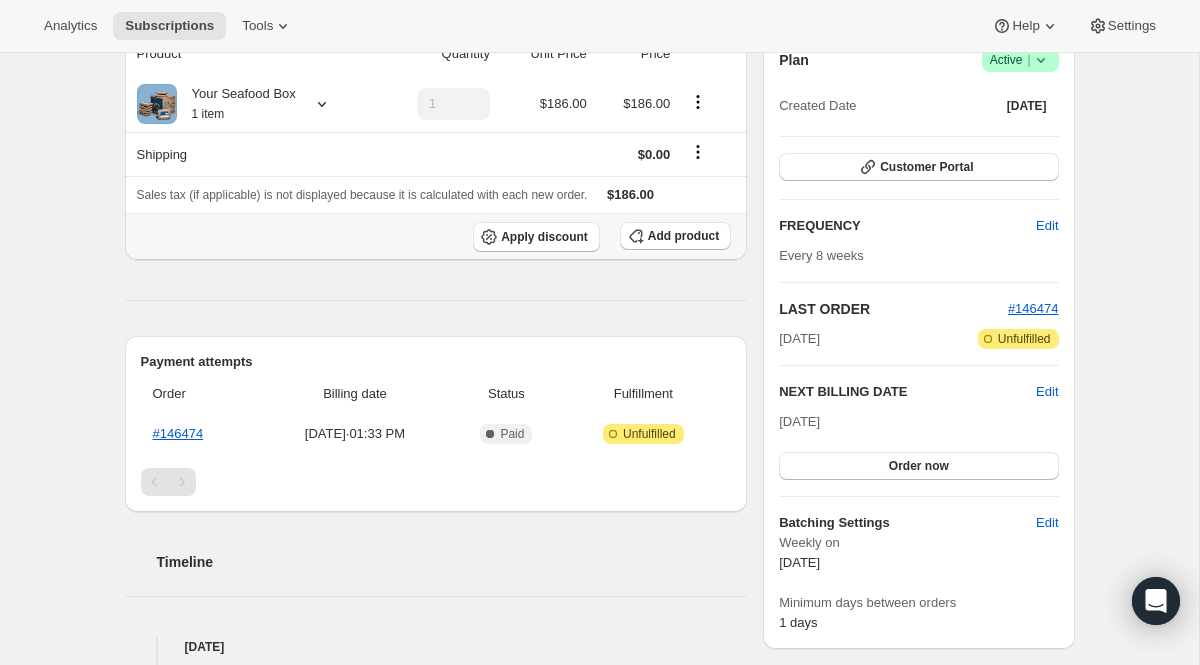 scroll, scrollTop: 0, scrollLeft: 0, axis: both 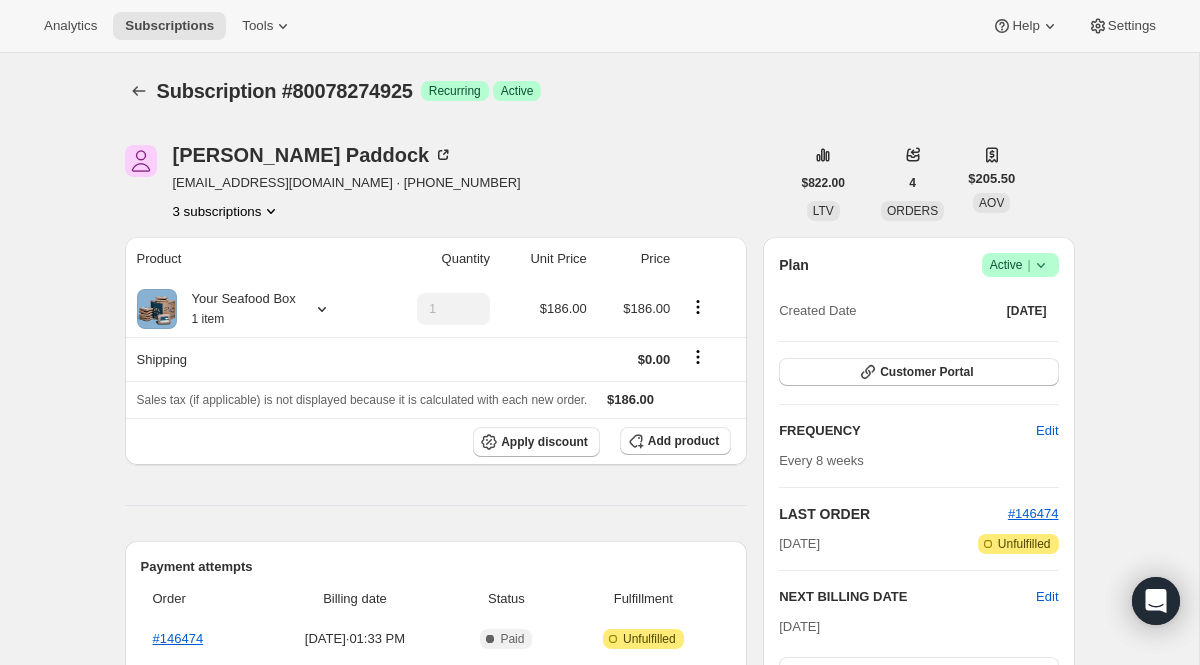 click on "3 subscriptions" at bounding box center (227, 211) 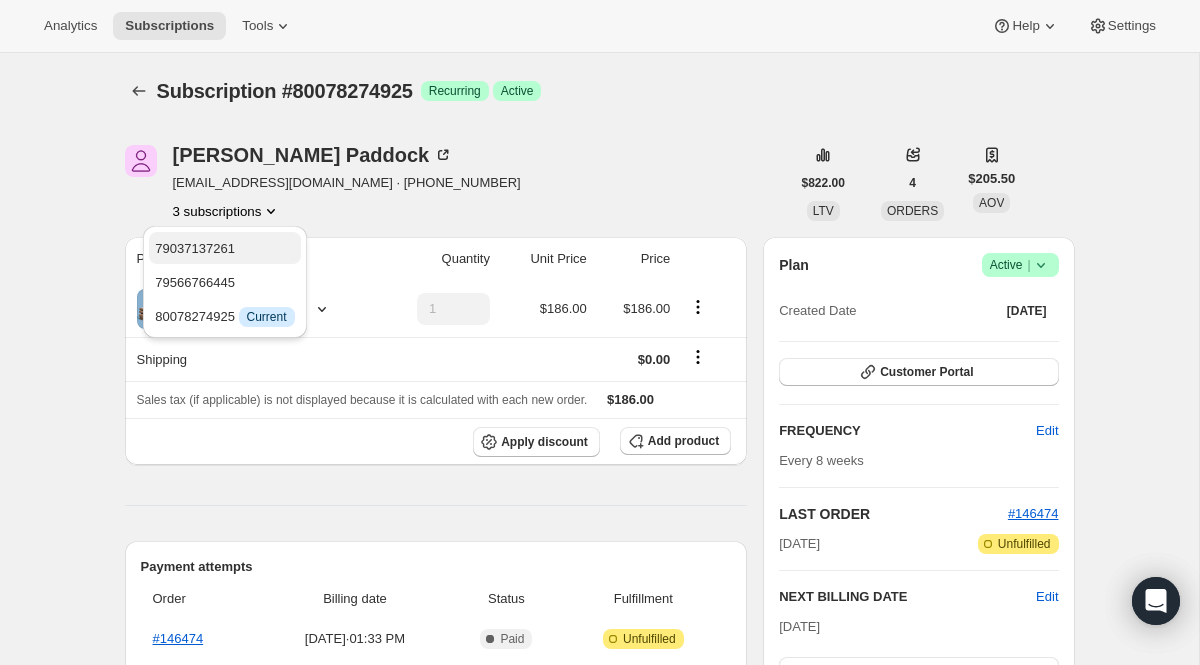 click on "79037137261" at bounding box center [195, 248] 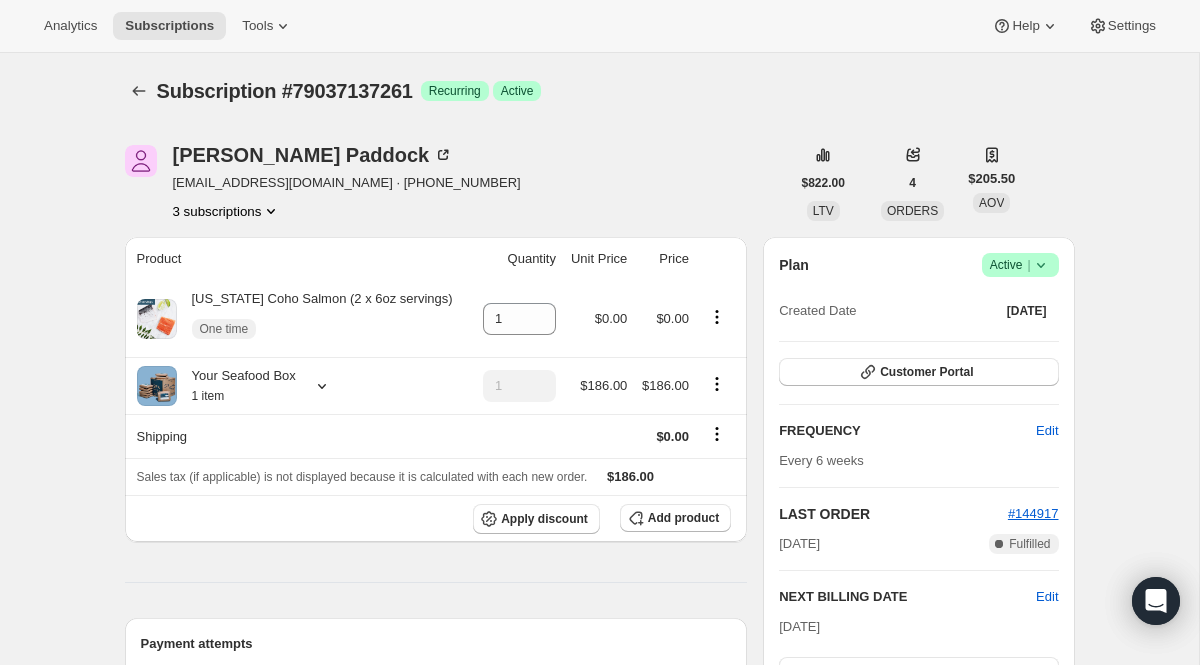 click on "|" at bounding box center [1028, 265] 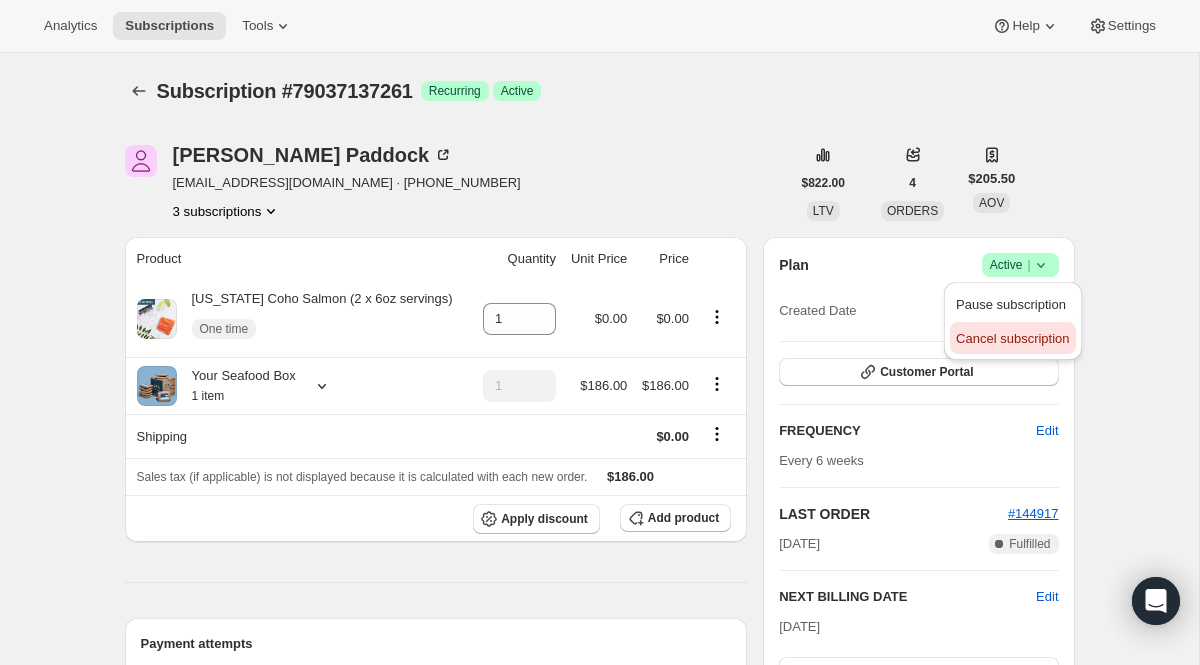 click on "Cancel subscription" at bounding box center (1012, 338) 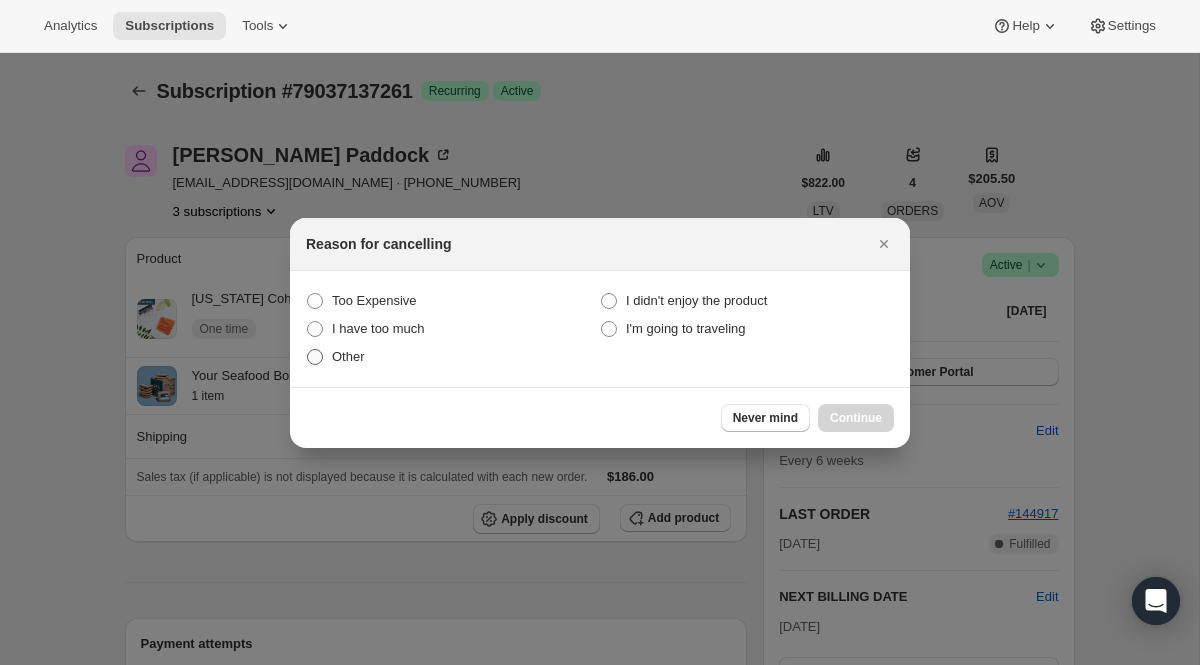 click on "Other" at bounding box center (348, 356) 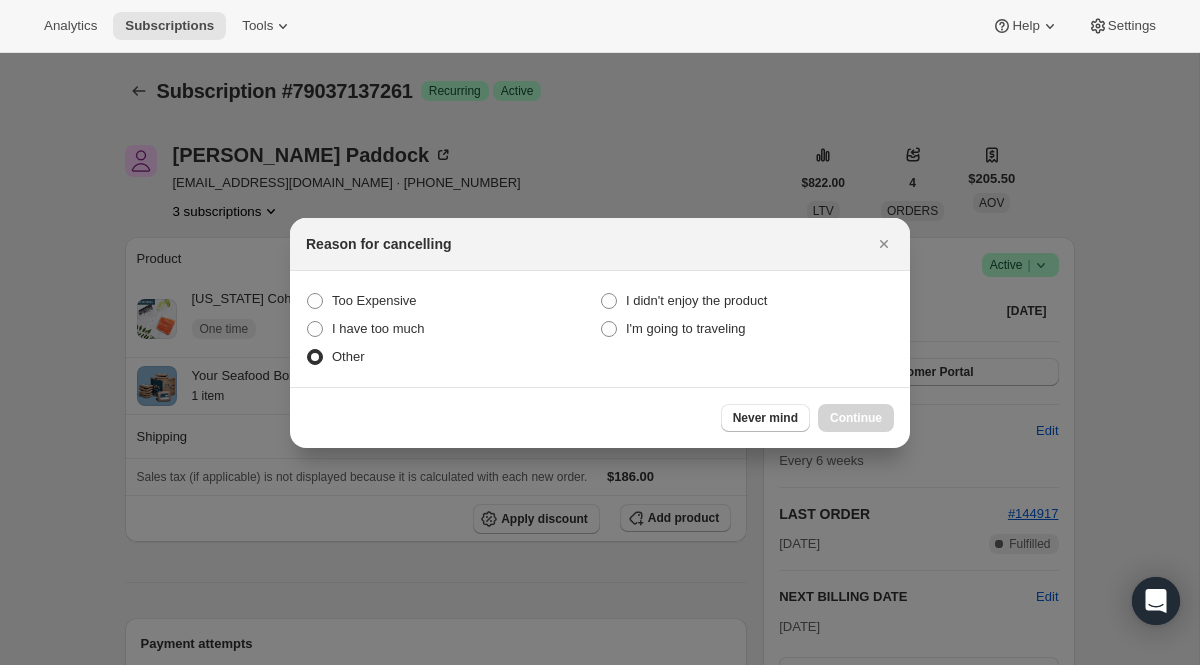 radio on "true" 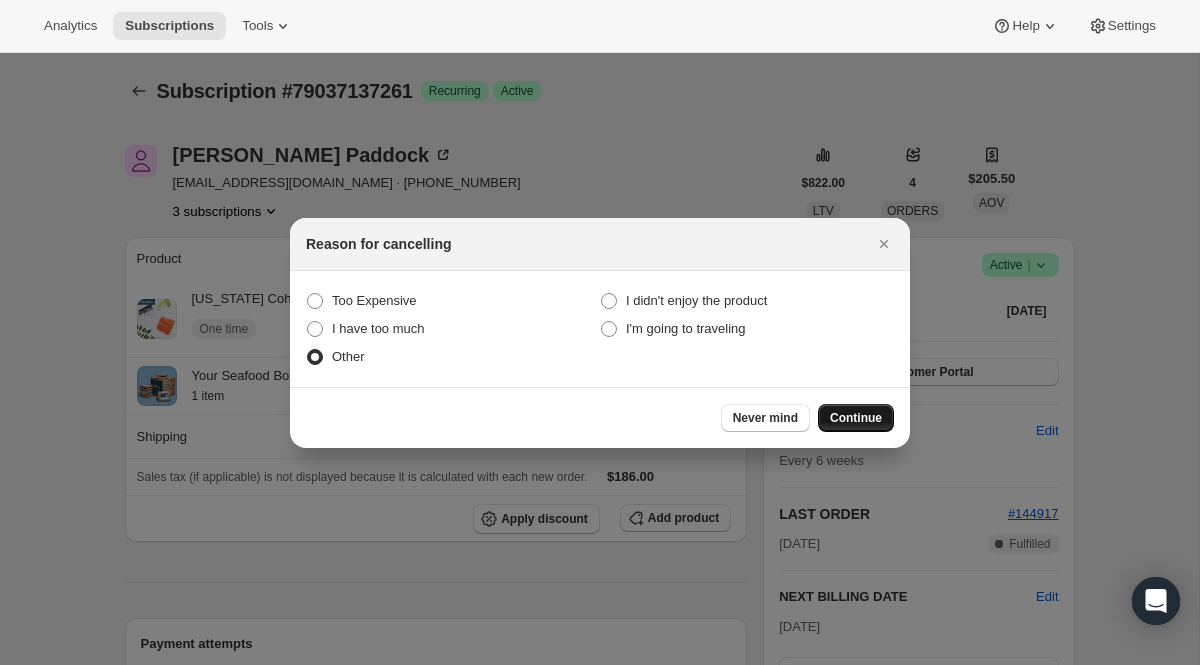 click on "Continue" at bounding box center [856, 418] 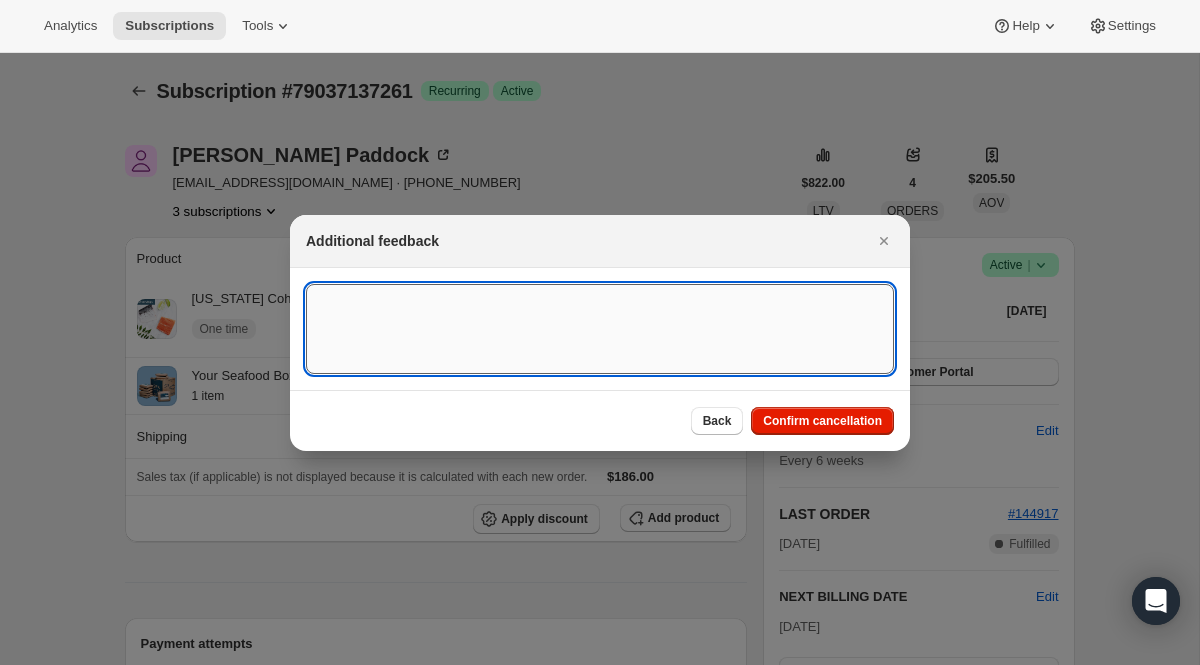 click at bounding box center [600, 329] 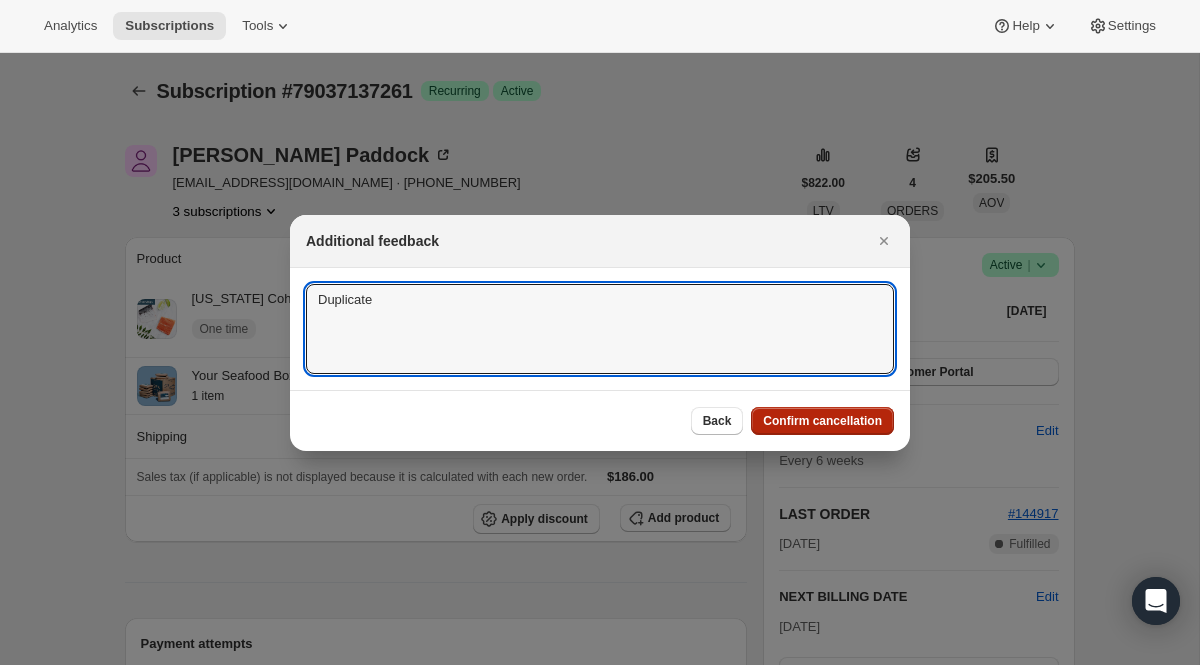 type on "Duplicate" 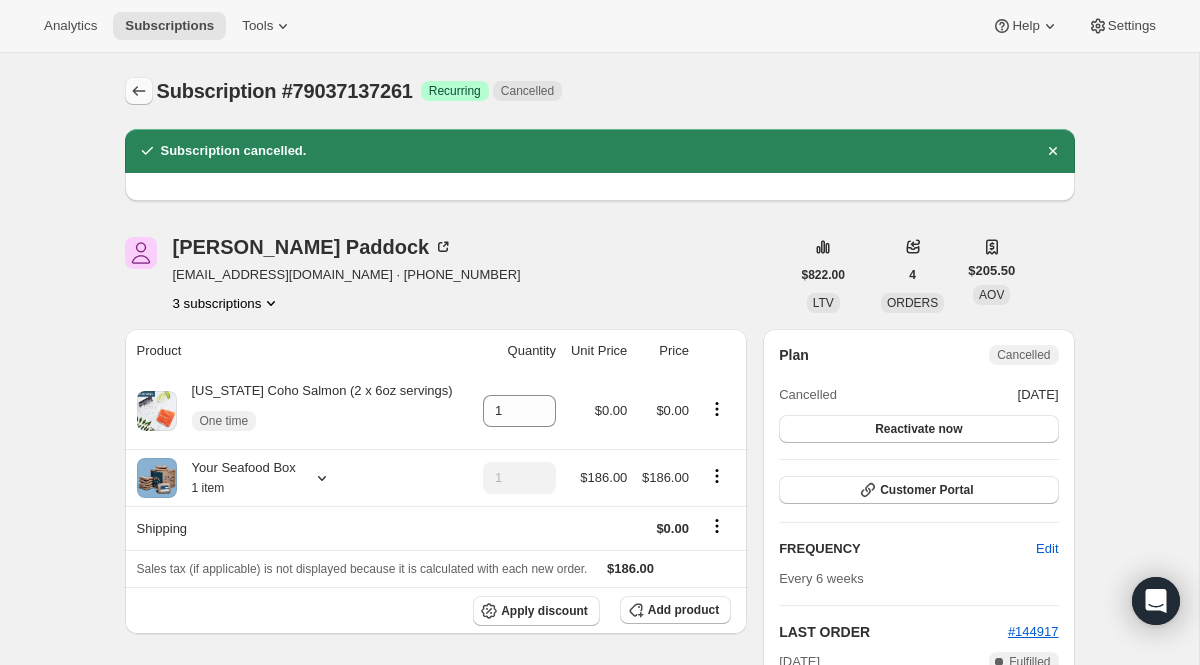 click 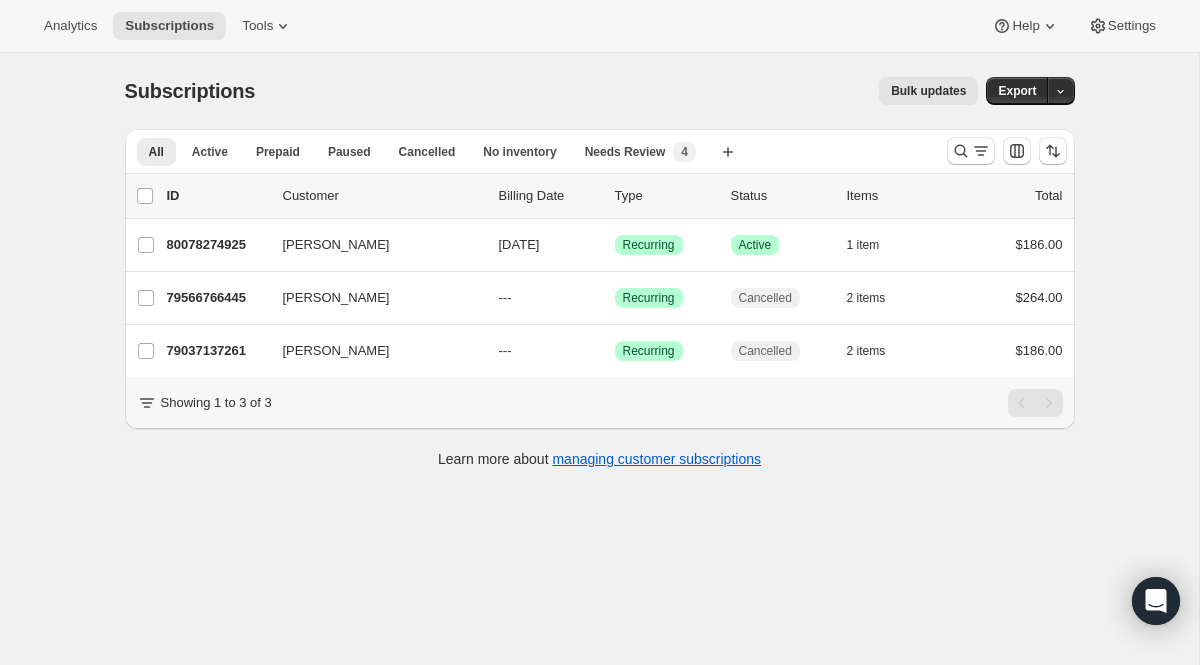 click at bounding box center [1007, 151] 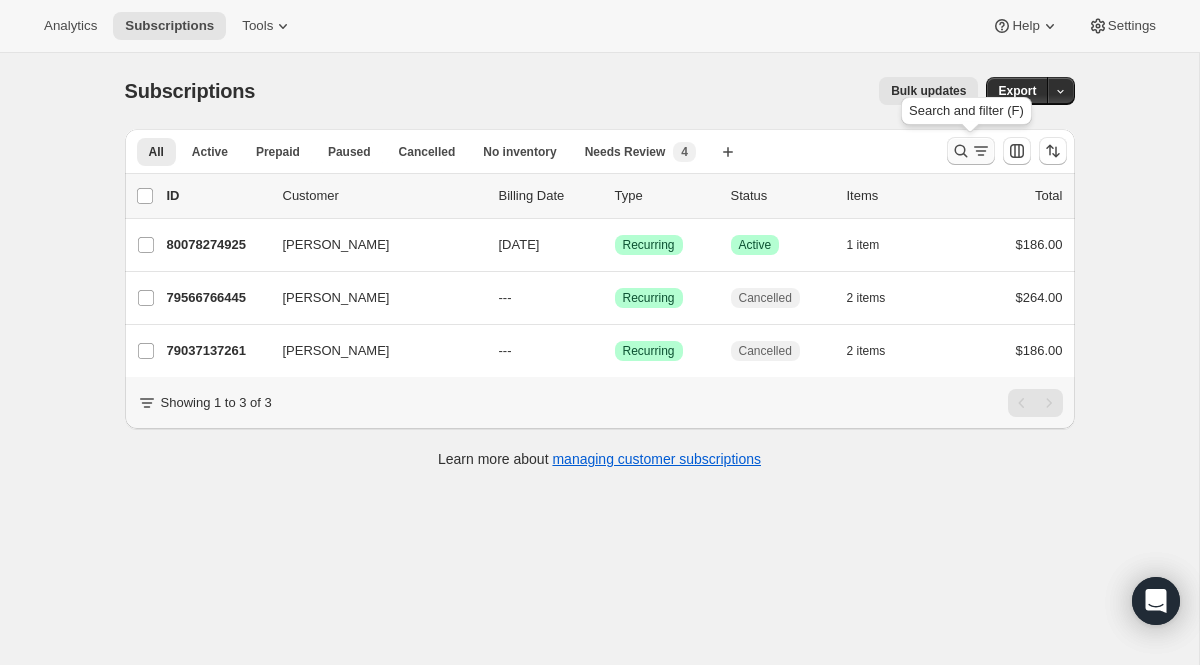 click 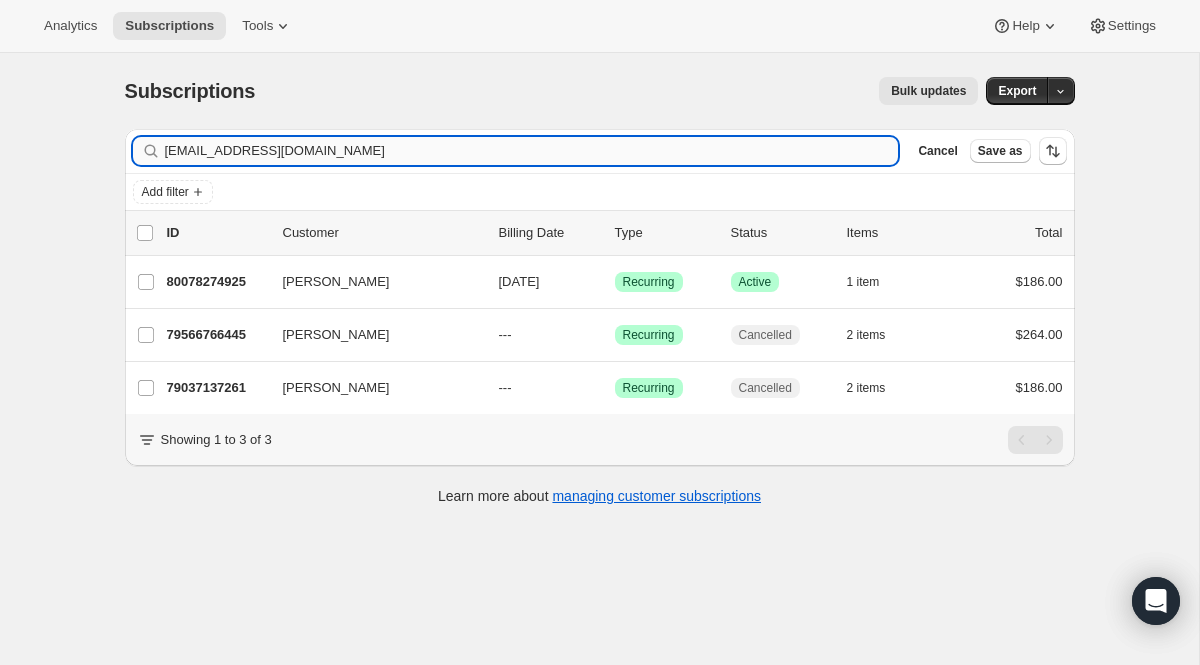 click on "[EMAIL_ADDRESS][DOMAIN_NAME]" at bounding box center [532, 151] 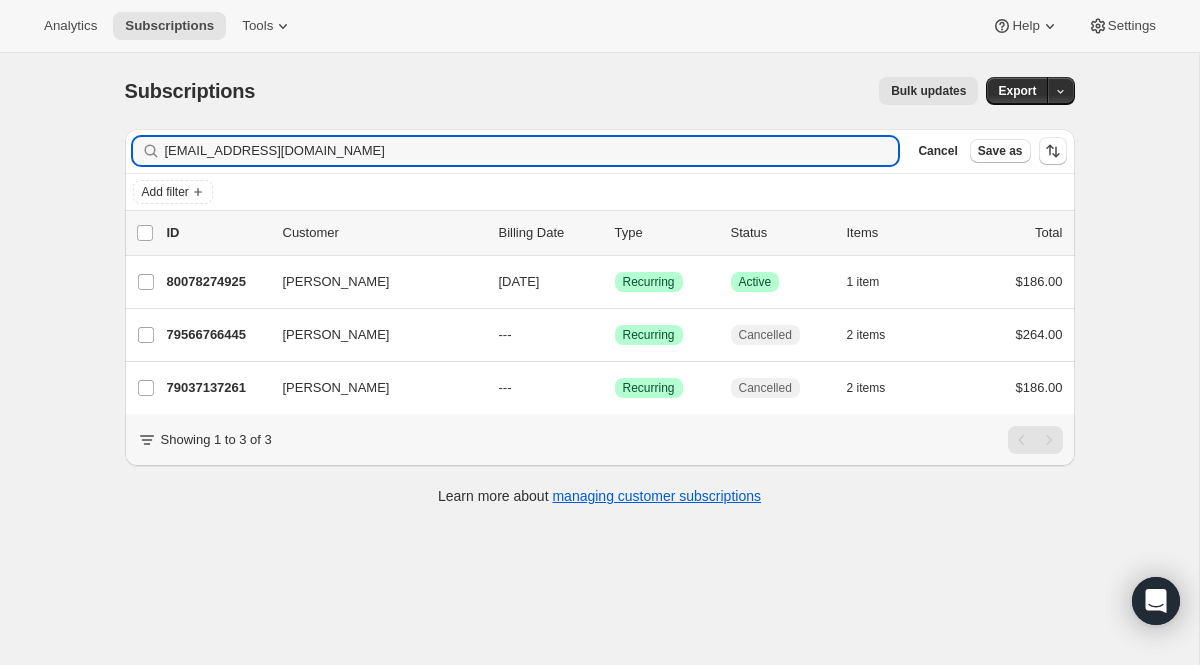 drag, startPoint x: 334, startPoint y: 148, endPoint x: 72, endPoint y: 90, distance: 268.34308 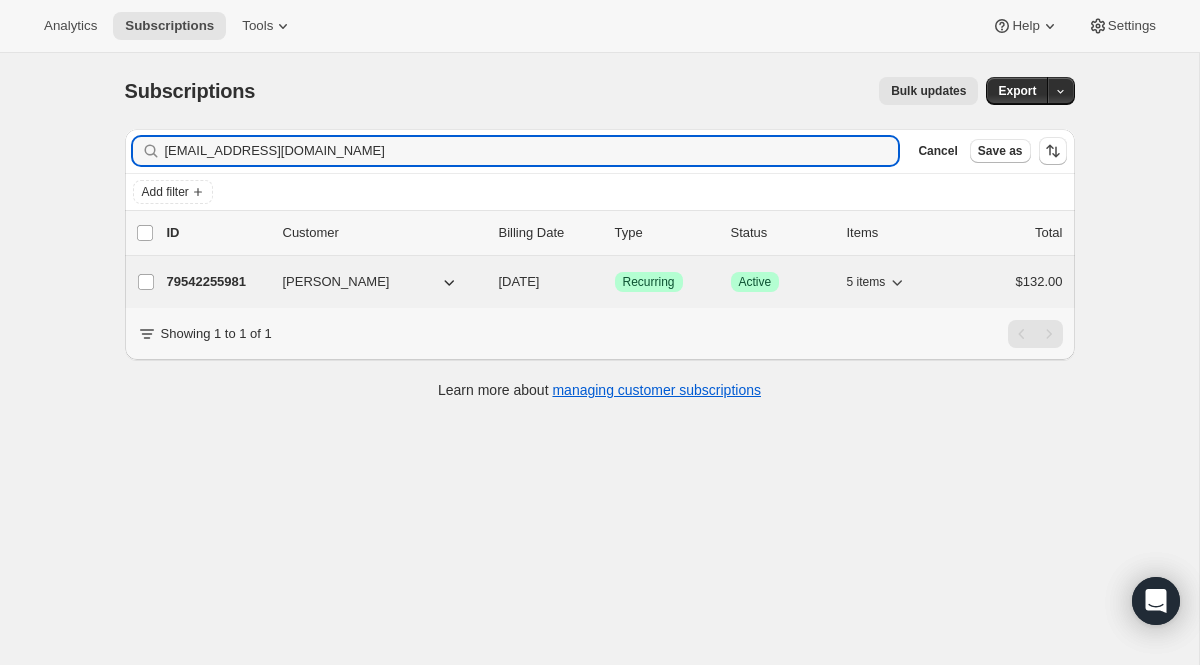 type on "[EMAIL_ADDRESS][DOMAIN_NAME]" 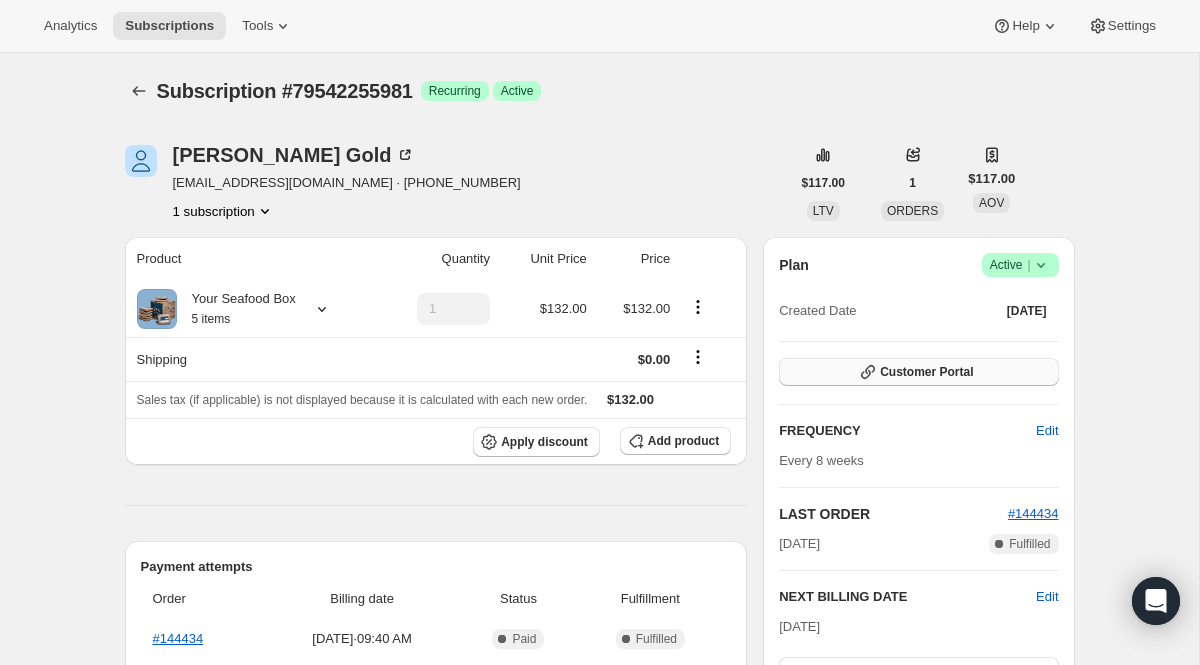 click on "Customer Portal" at bounding box center [918, 372] 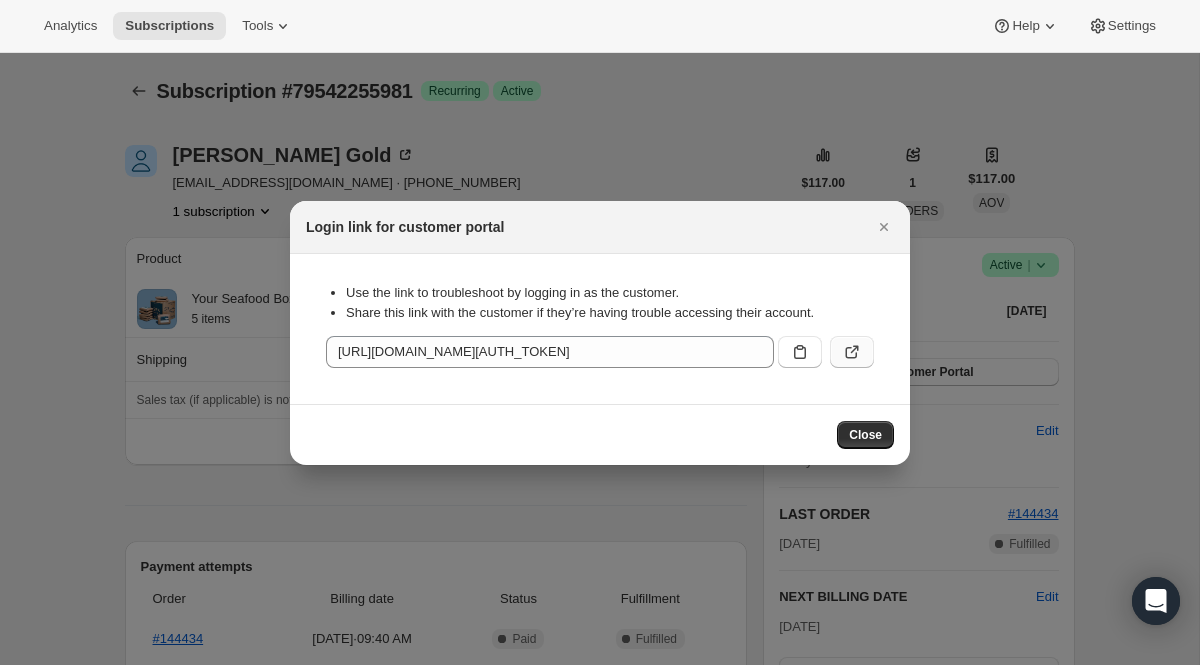 click 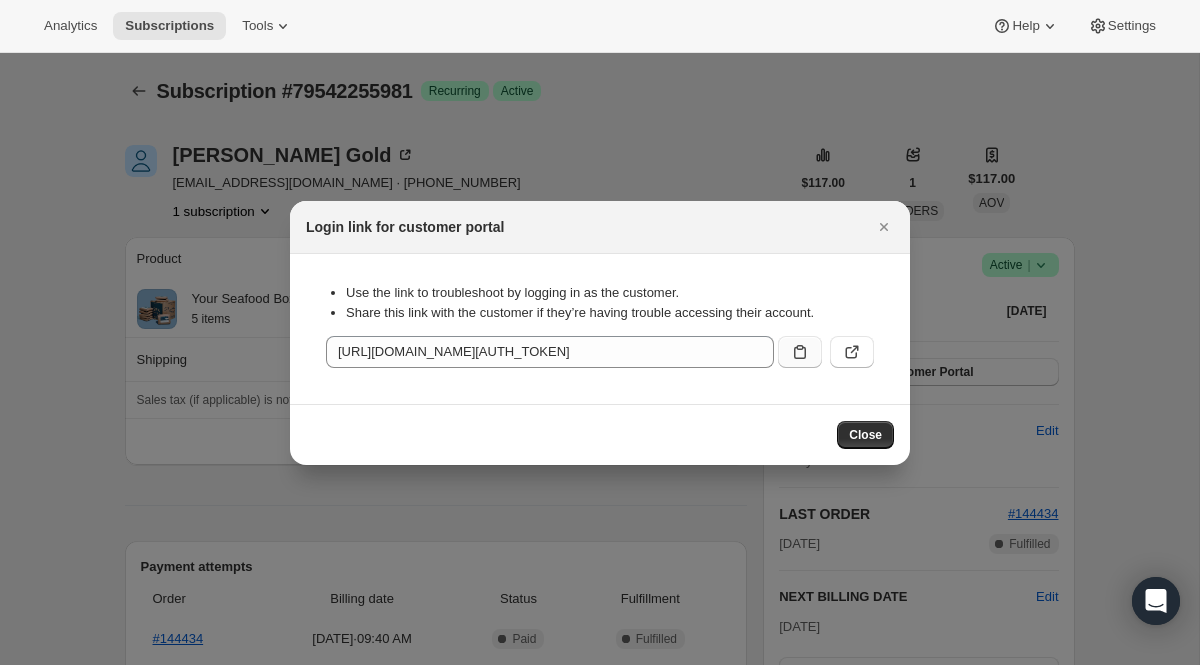 click 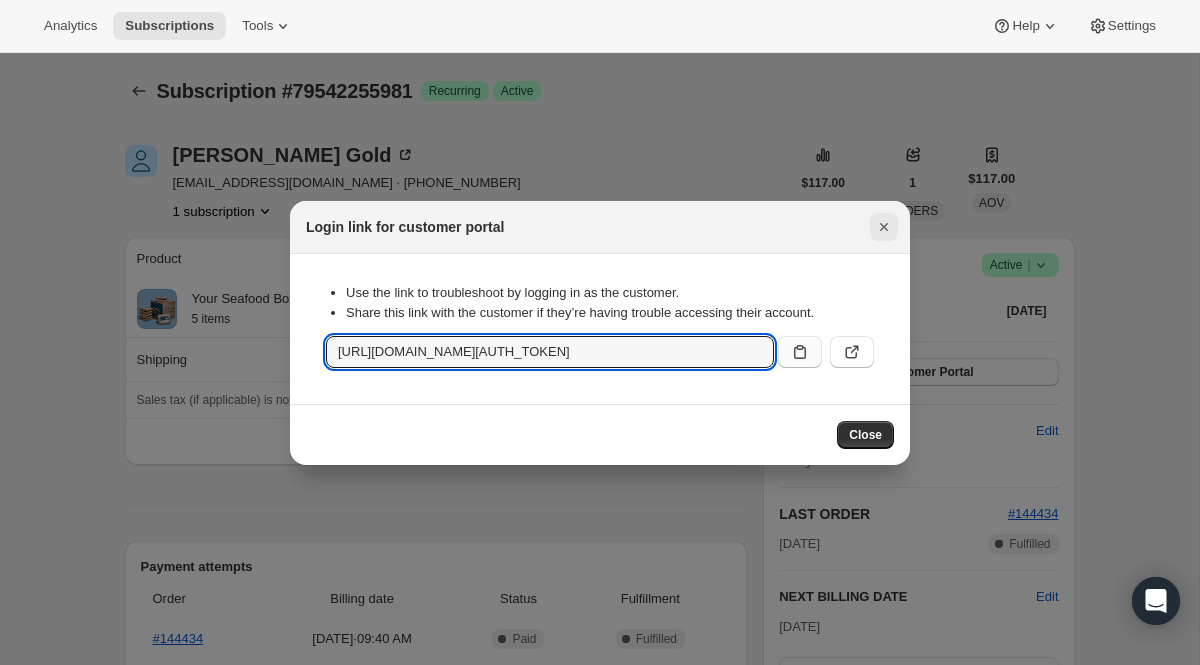 click 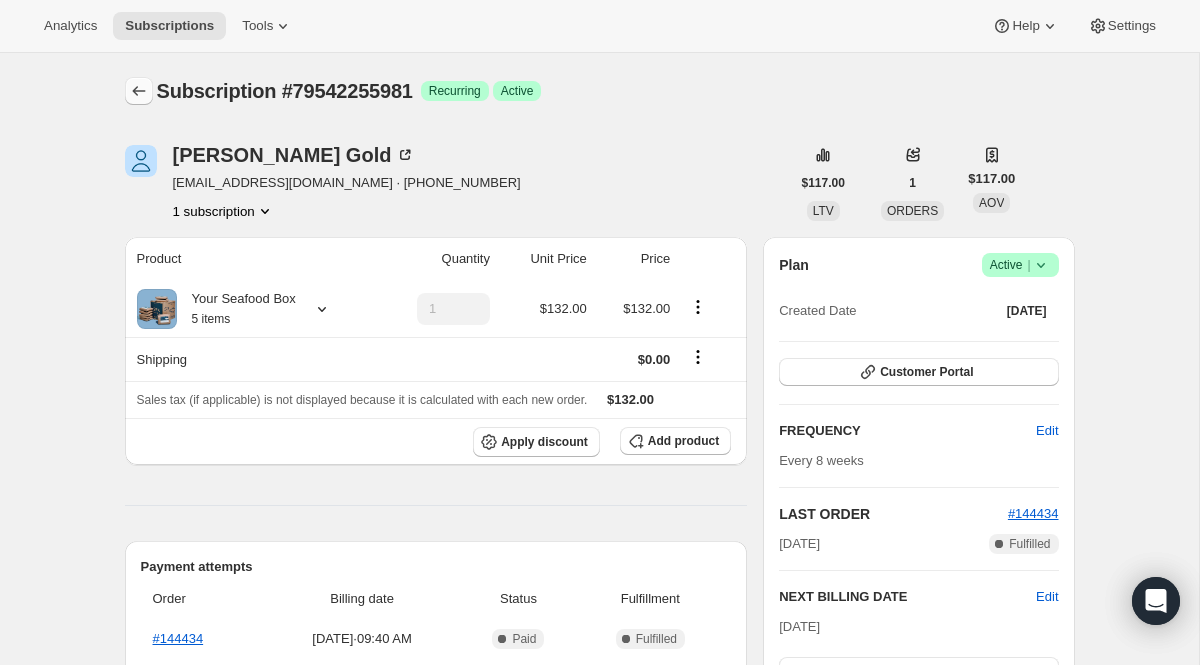 click 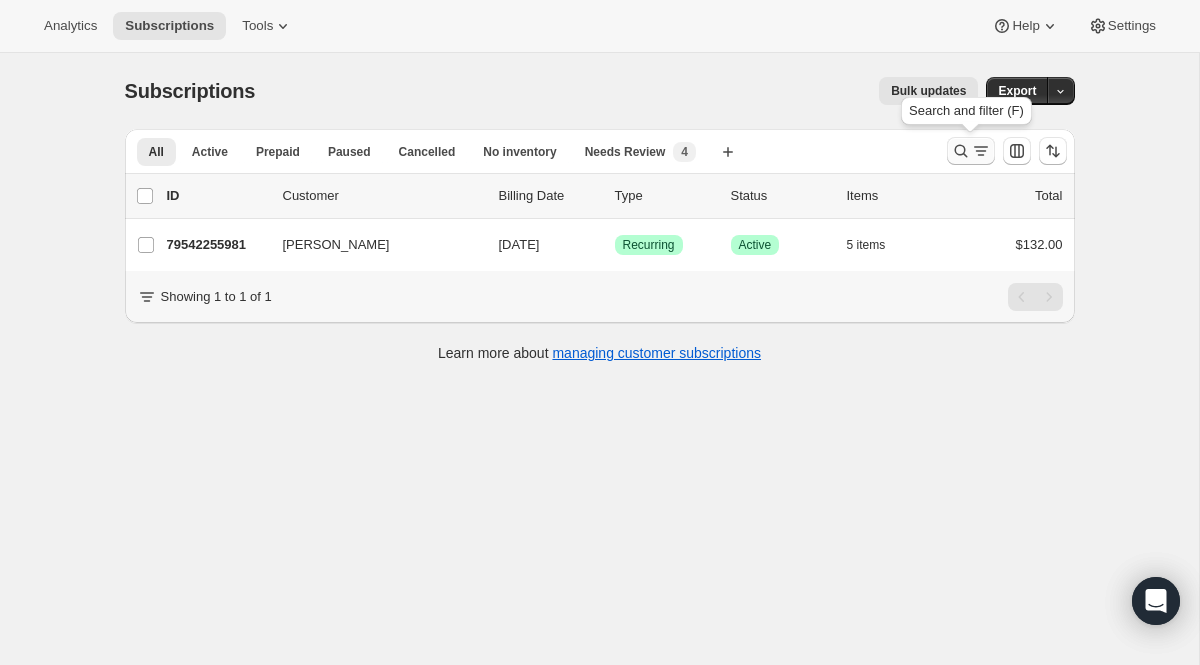 click 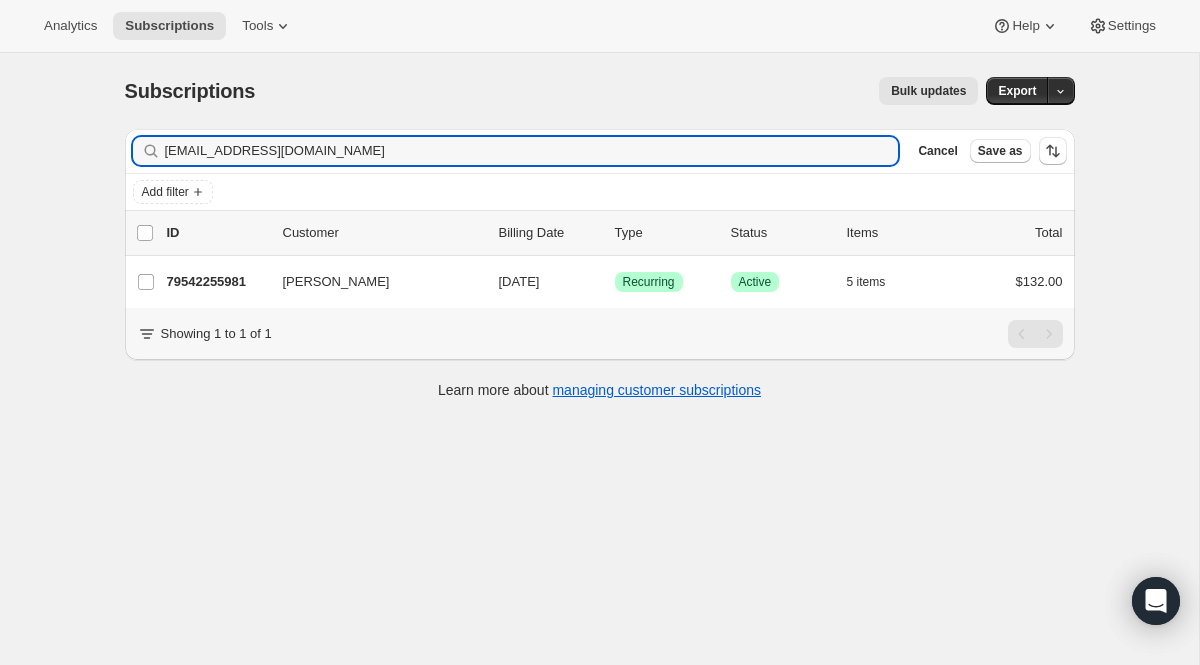 drag, startPoint x: 341, startPoint y: 160, endPoint x: 125, endPoint y: 154, distance: 216.08331 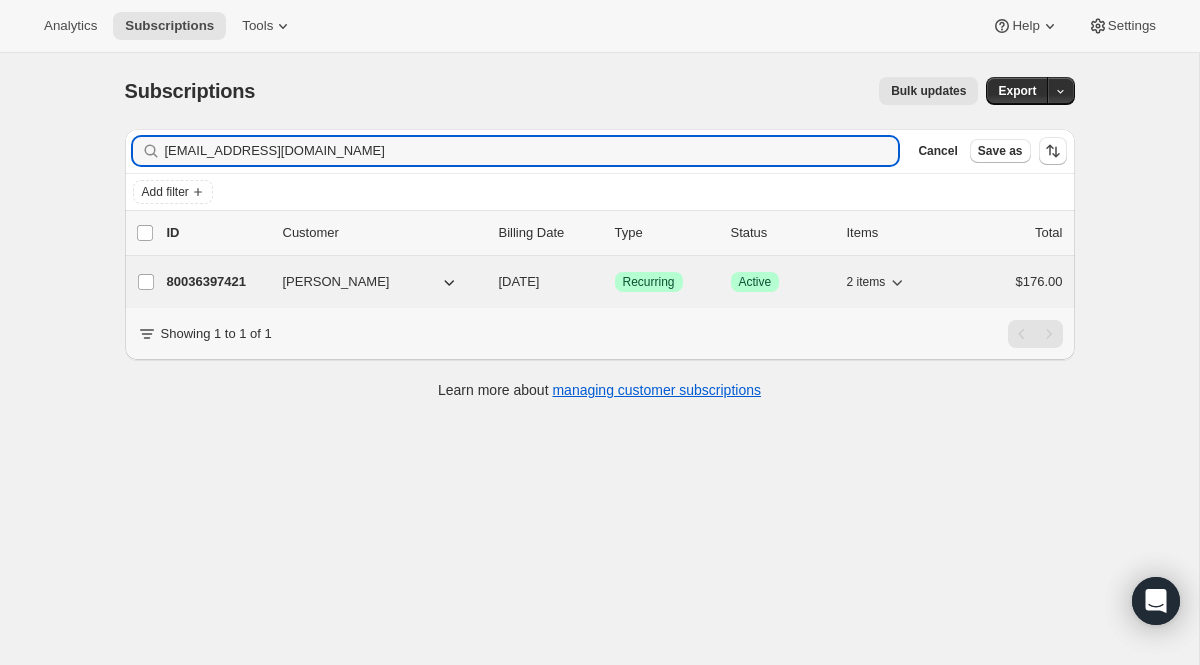 type on "[EMAIL_ADDRESS][DOMAIN_NAME]" 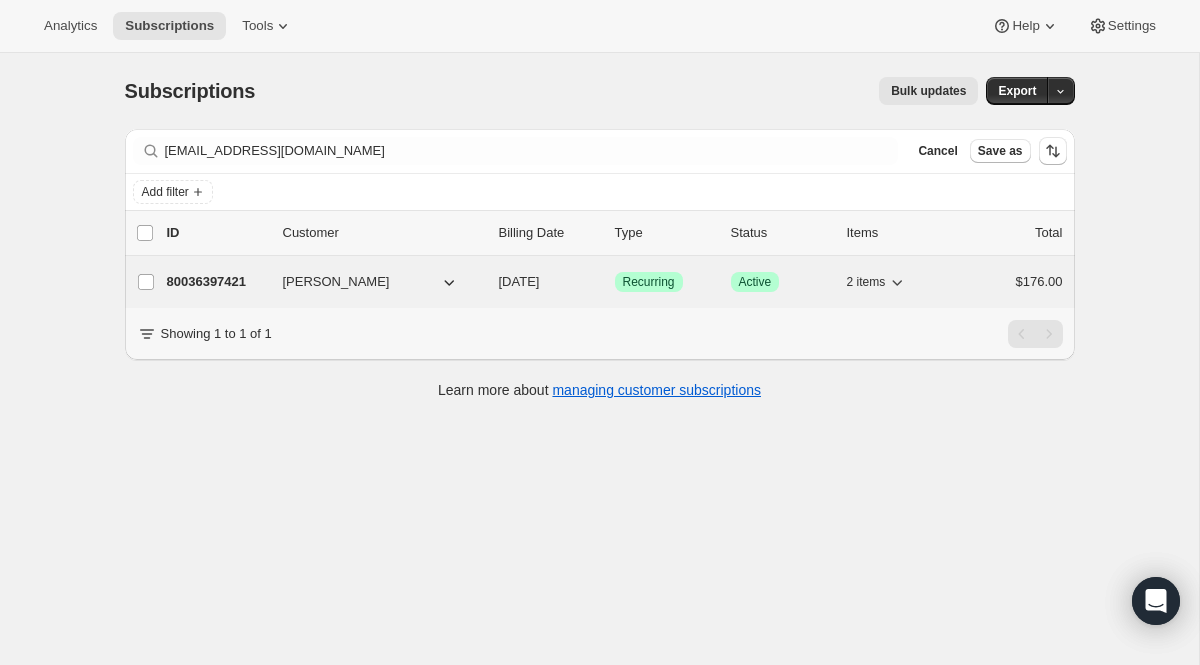 click on "Recurring" at bounding box center (649, 282) 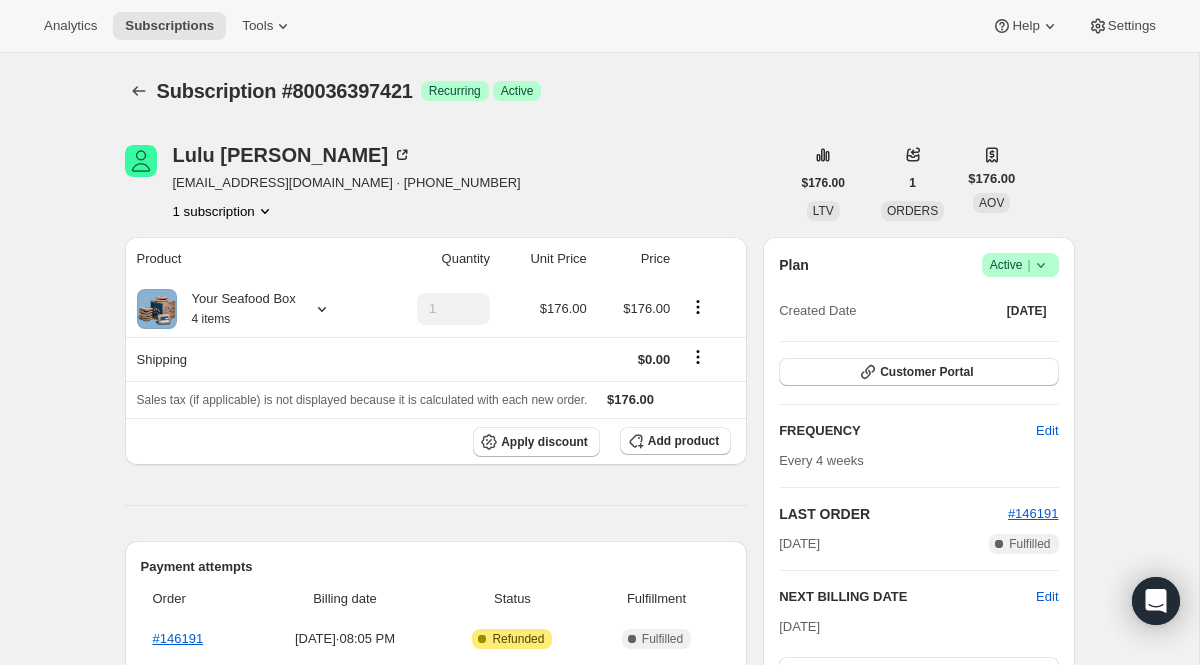 click on "Success Active |" at bounding box center (1020, 265) 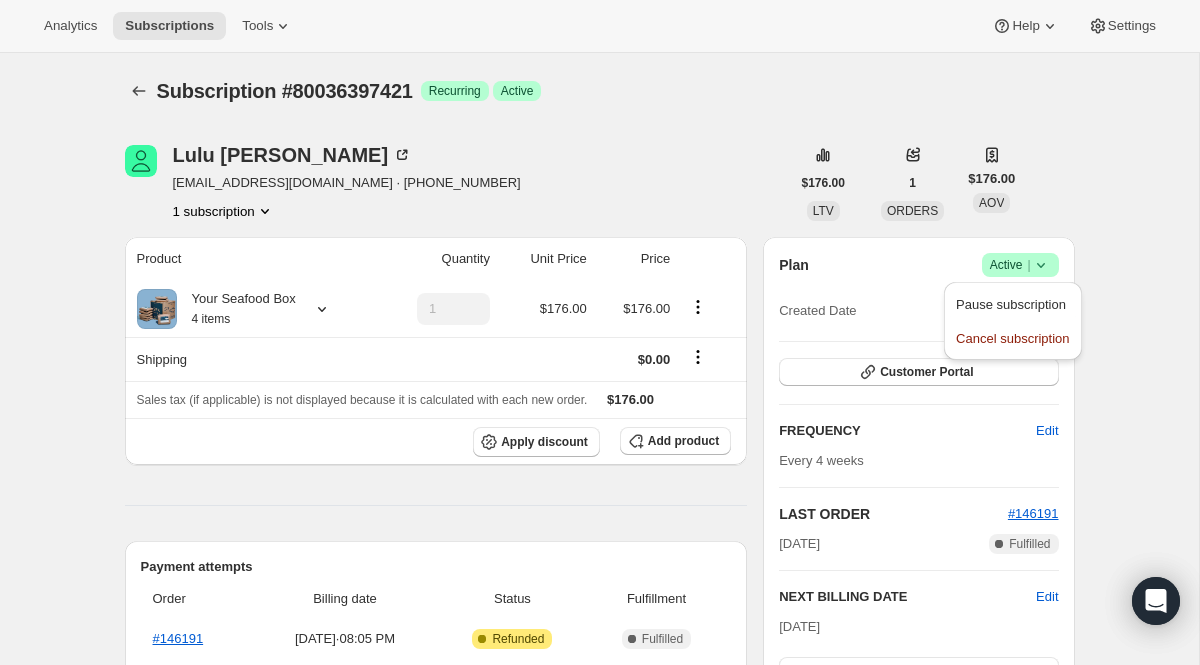 click on "Pause subscription Cancel subscription" at bounding box center [1012, 321] 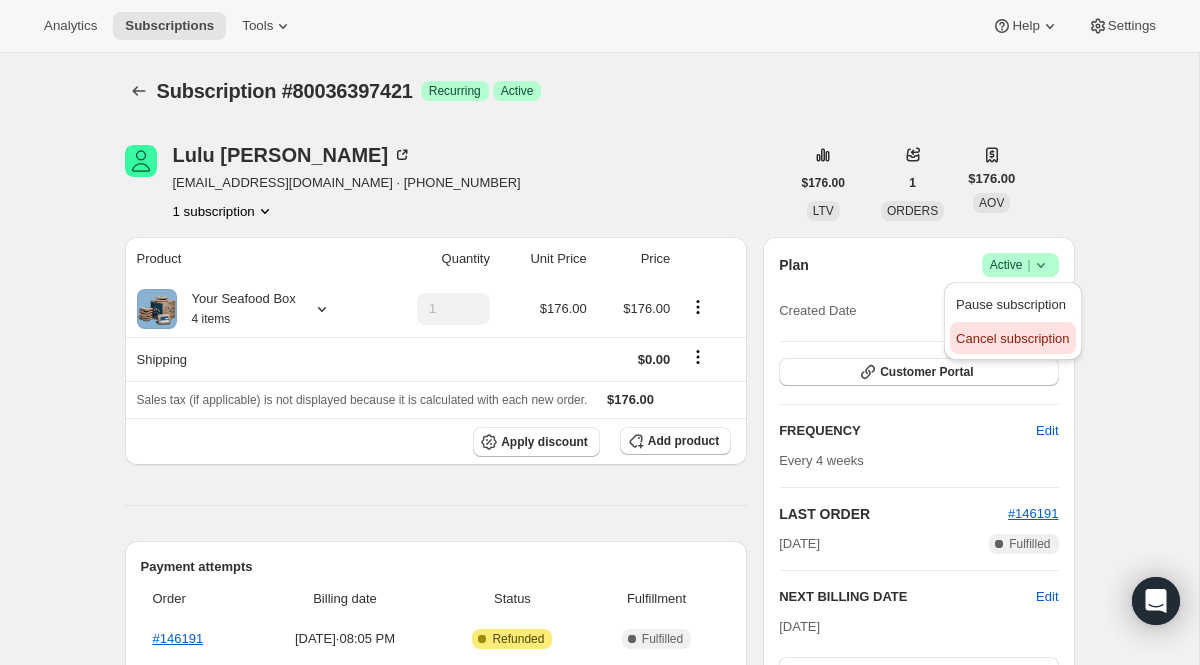 click on "Cancel subscription" at bounding box center (1012, 338) 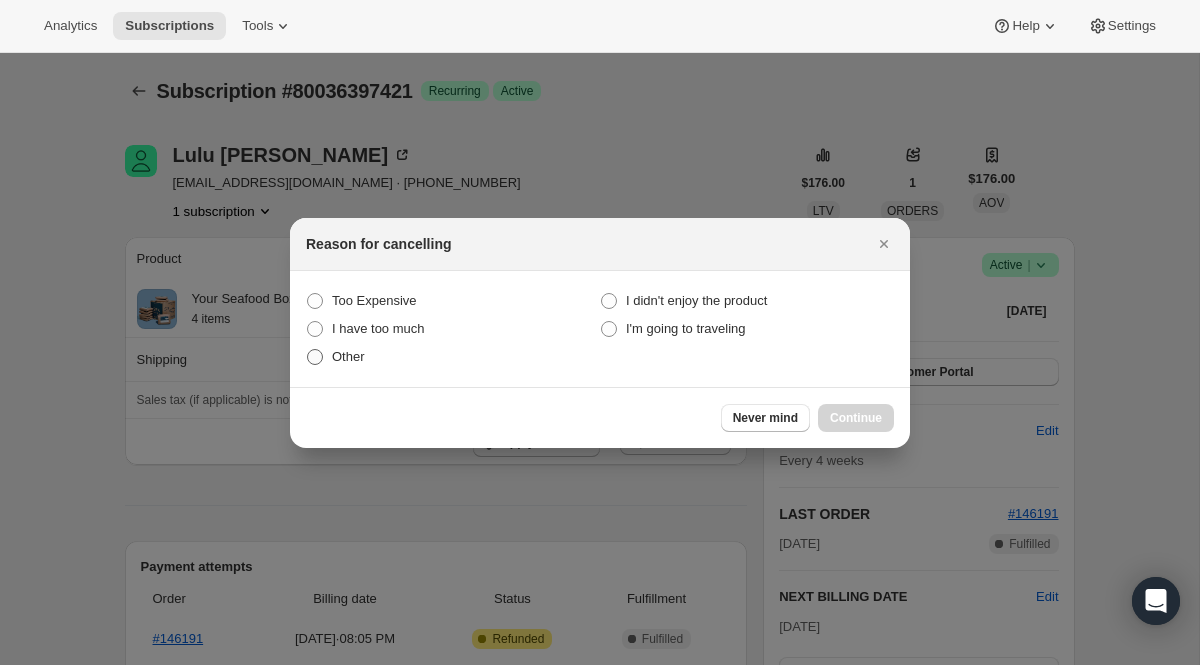 click on "Other" at bounding box center (453, 357) 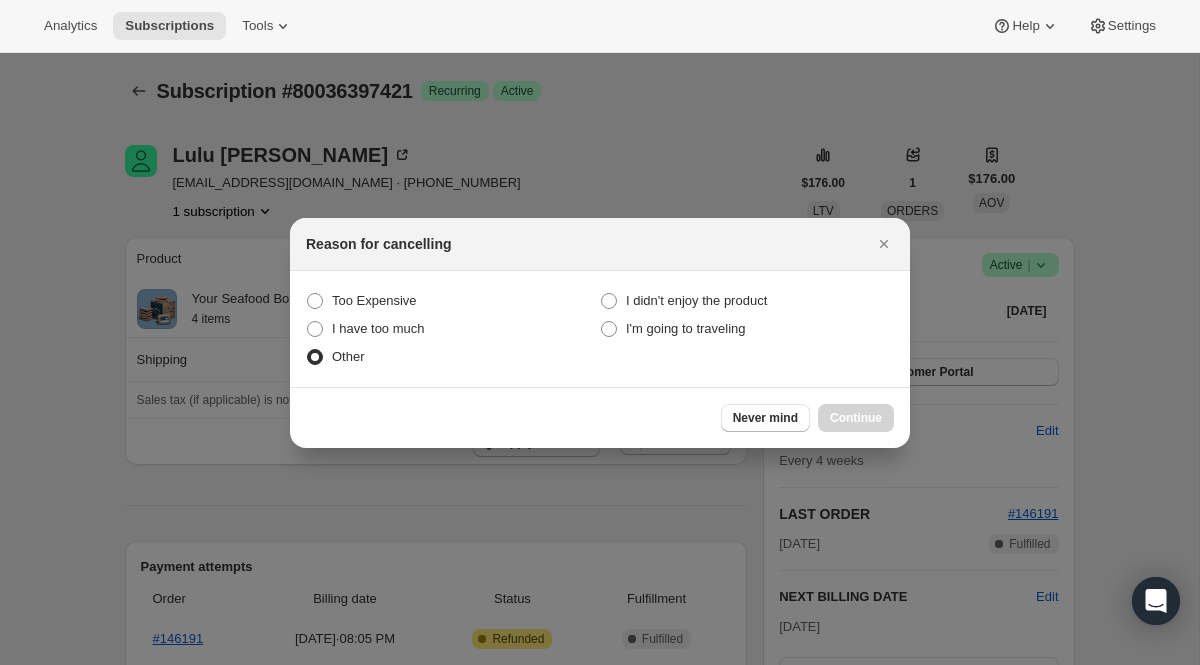 radio on "true" 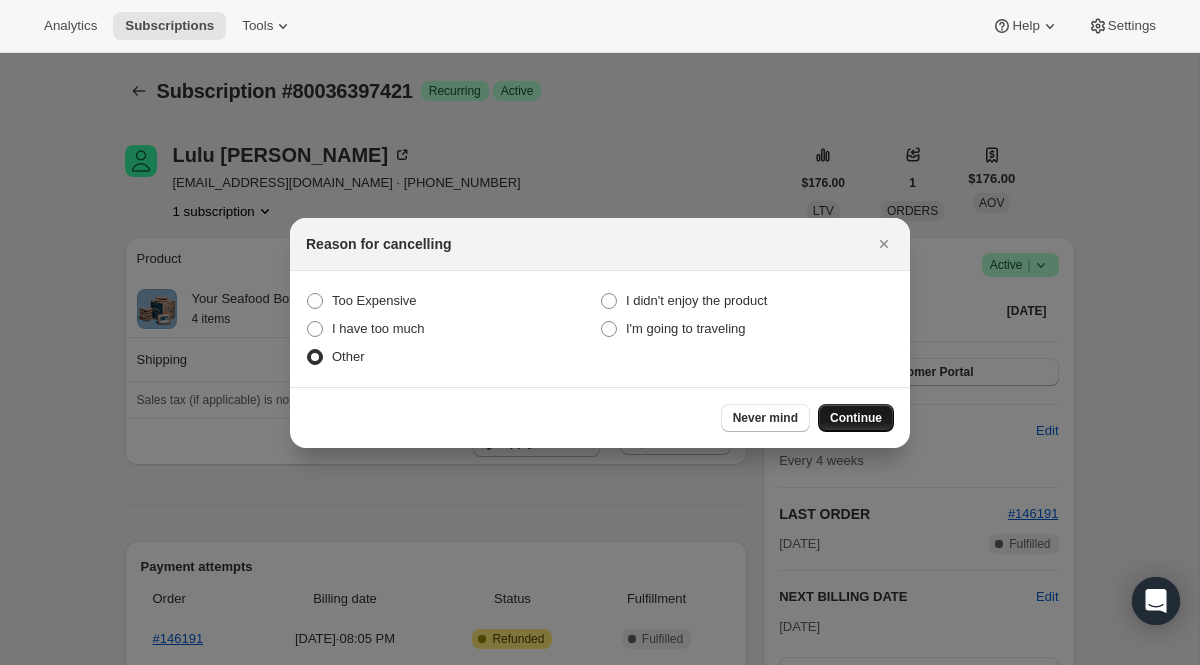 click on "Continue" at bounding box center [856, 418] 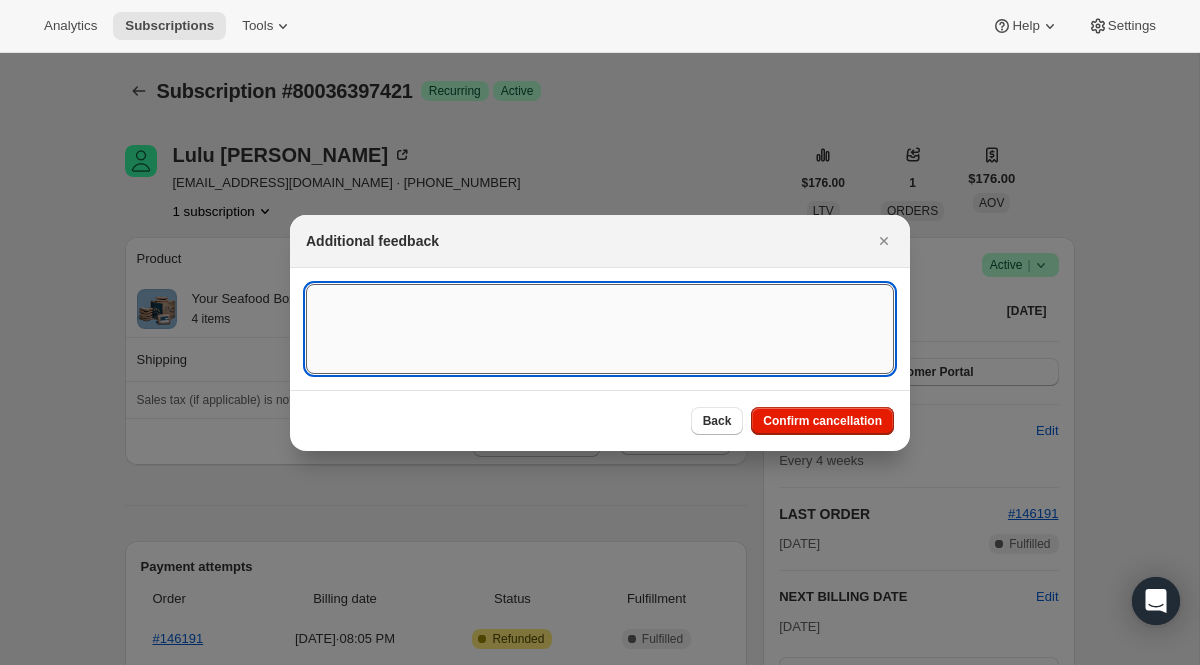 click at bounding box center (600, 329) 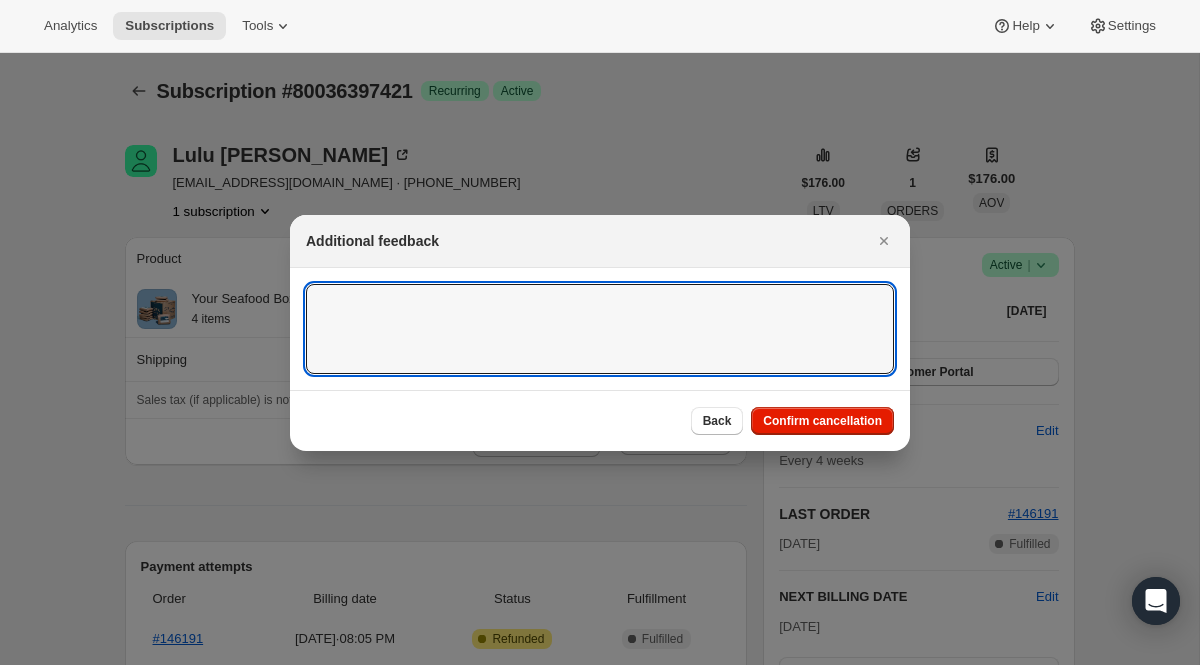 paste on "No thank you. I receive shipments from all over the country and if they are a day late nothing has been ruined. Your inside box was not sealed and the water from the ice bags made the entire box a mess. Excuse me but this is July weather arguably the hottest time of the year. All food and vaccines I purchase (I own a cattle farm) come in sealed  styrofoam coolers with many frozen ice packs. Maybe you should reconsider your packing and shipping policies. I DO NOT  want another order…please credit my account immediately. If you want the box of spoiled and hot seafood back send me a shipping label and if ups accepts it I’ll be more than happy to send it back to you.  Also please remove me from your advertising emails." 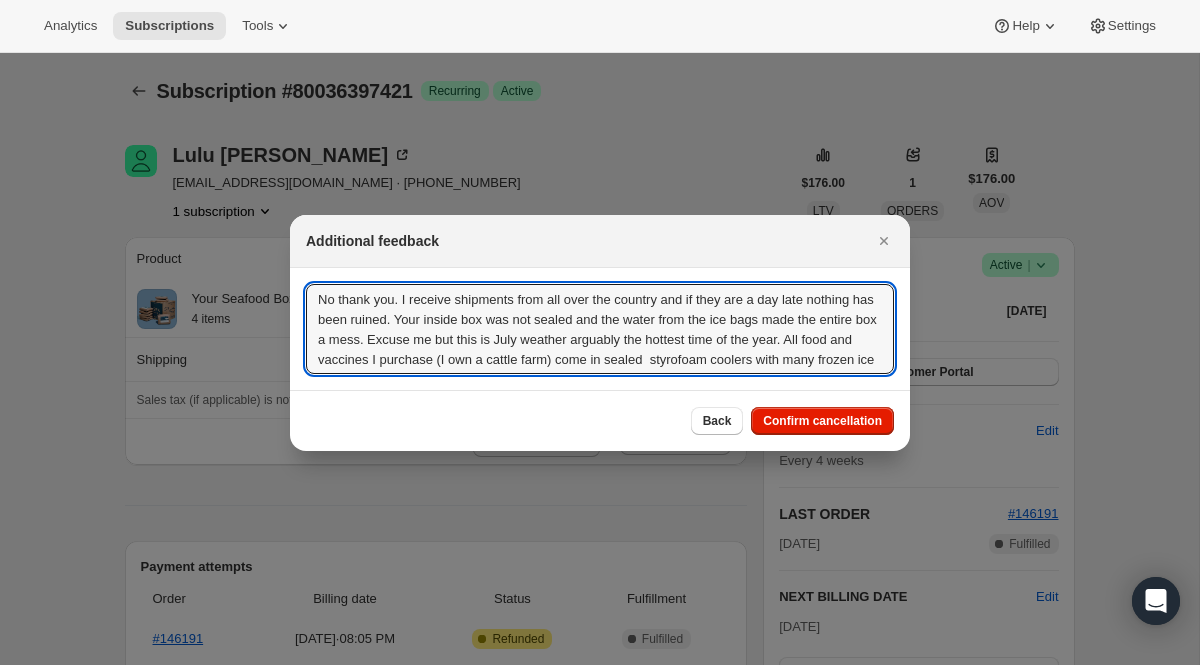 scroll, scrollTop: 2, scrollLeft: 0, axis: vertical 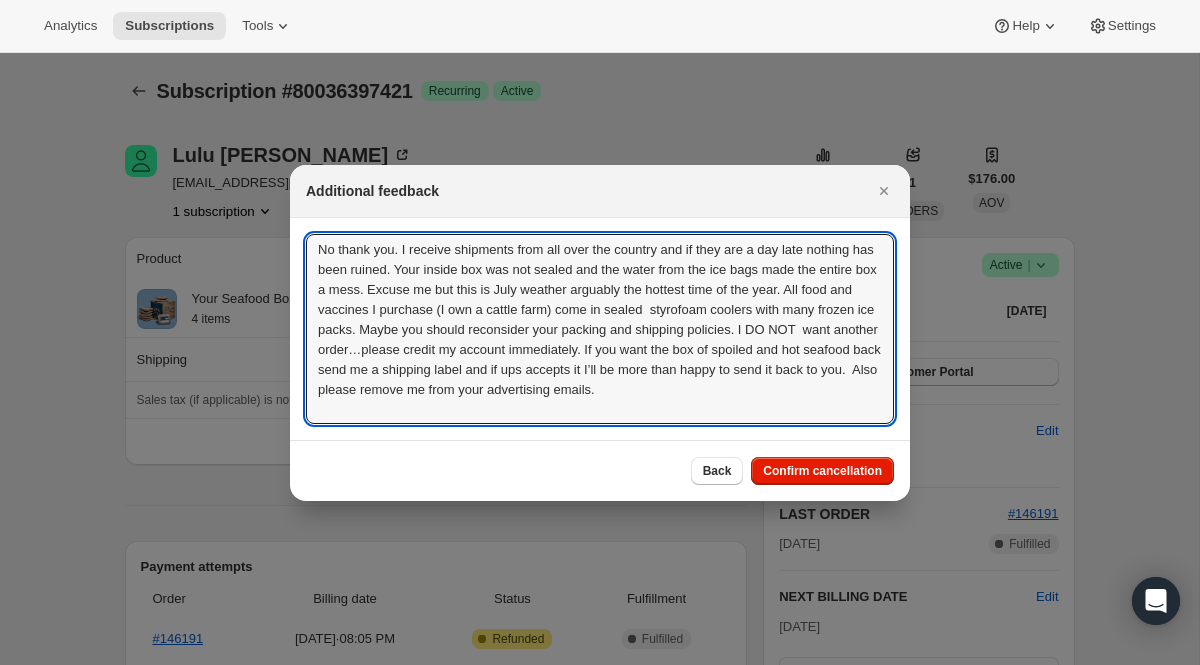 type on "No thank you. I receive shipments from all over the country and if they are a day late nothing has been ruined. Your inside box was not sealed and the water from the ice bags made the entire box a mess. Excuse me but this is July weather arguably the hottest time of the year. All food and vaccines I purchase (I own a cattle farm) come in sealed  styrofoam coolers with many frozen ice packs. Maybe you should reconsider your packing and shipping policies. I DO NOT  want another order…please credit my account immediately. If you want the box of spoiled and hot seafood back send me a shipping label and if ups accepts it I’ll be more than happy to send it back to you.  Also please remove me from your advertising emails." 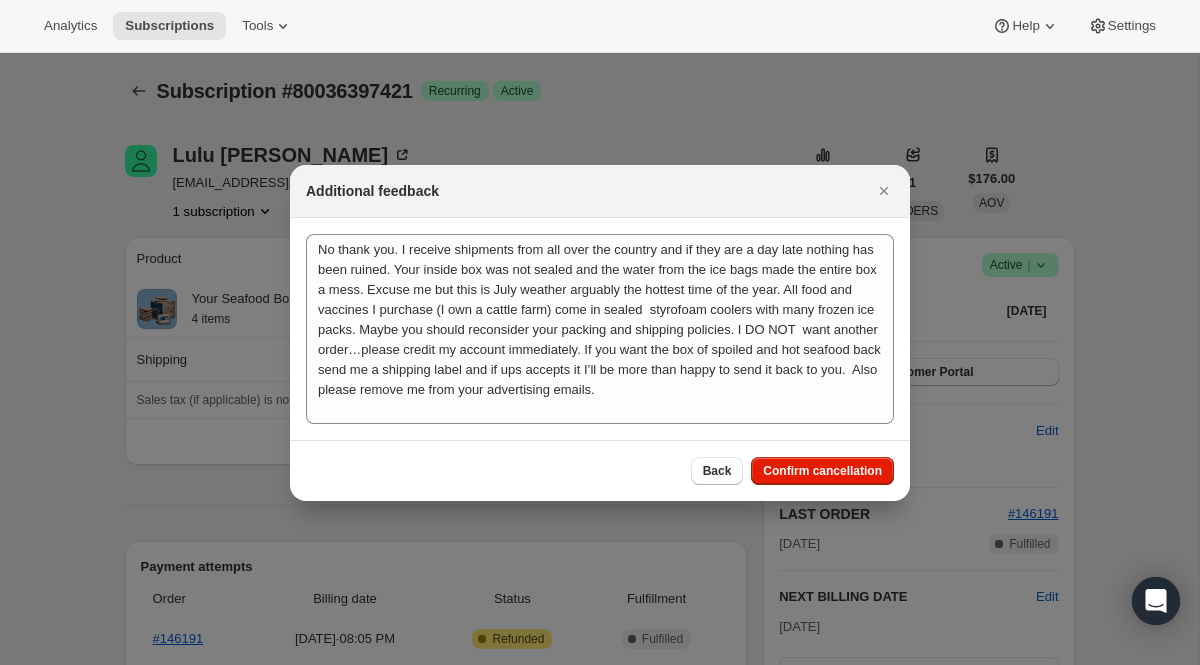 click on "Back Confirm cancellation" at bounding box center (600, 470) 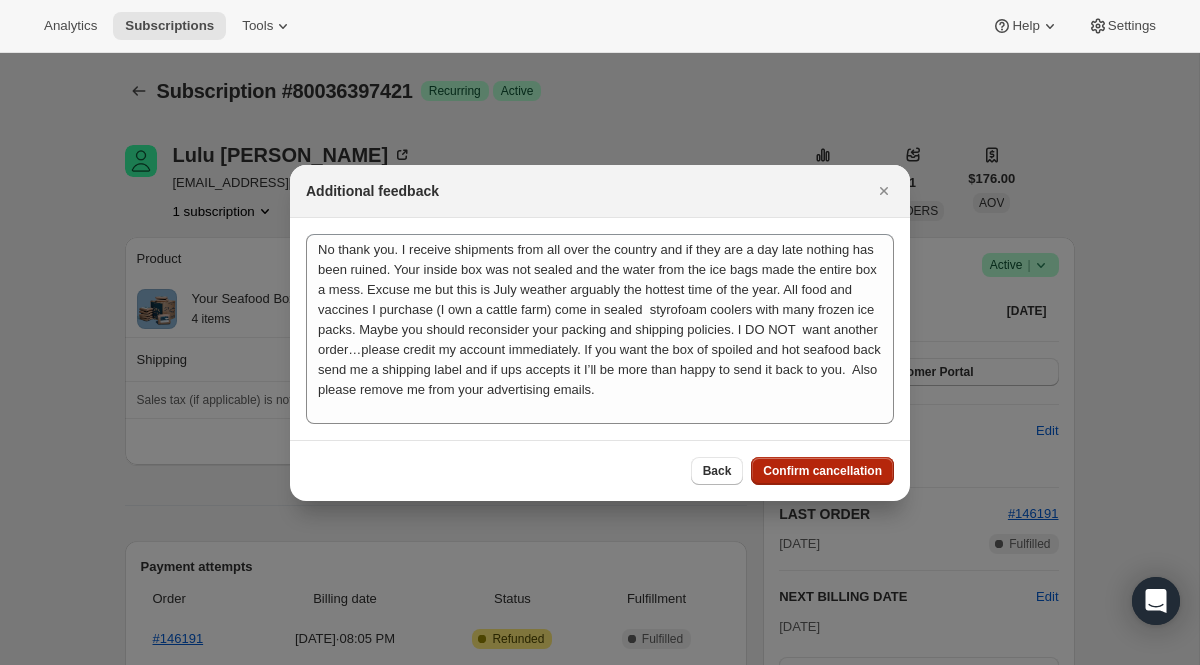 click on "Confirm cancellation" at bounding box center (822, 471) 